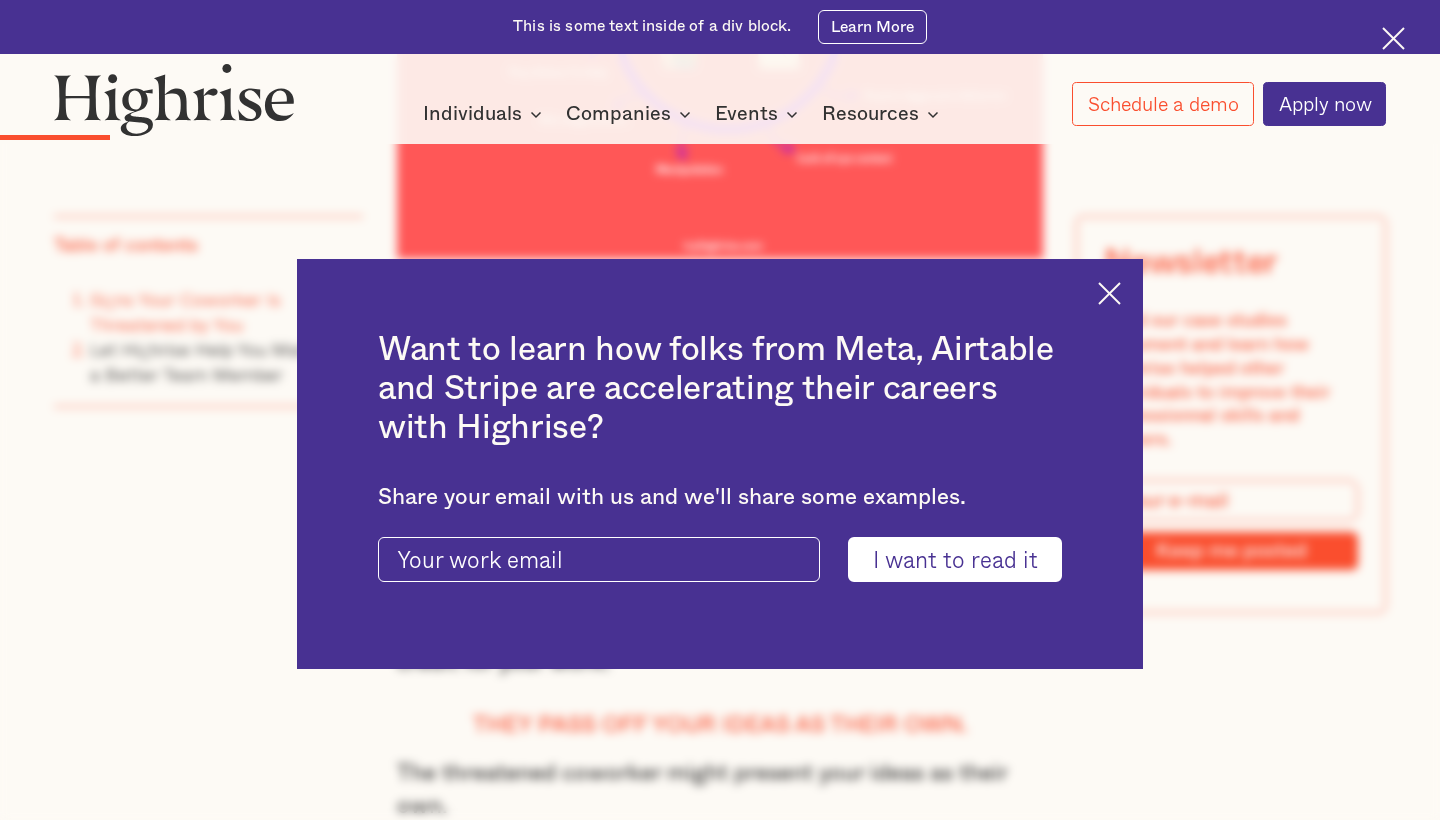 scroll, scrollTop: 2827, scrollLeft: 0, axis: vertical 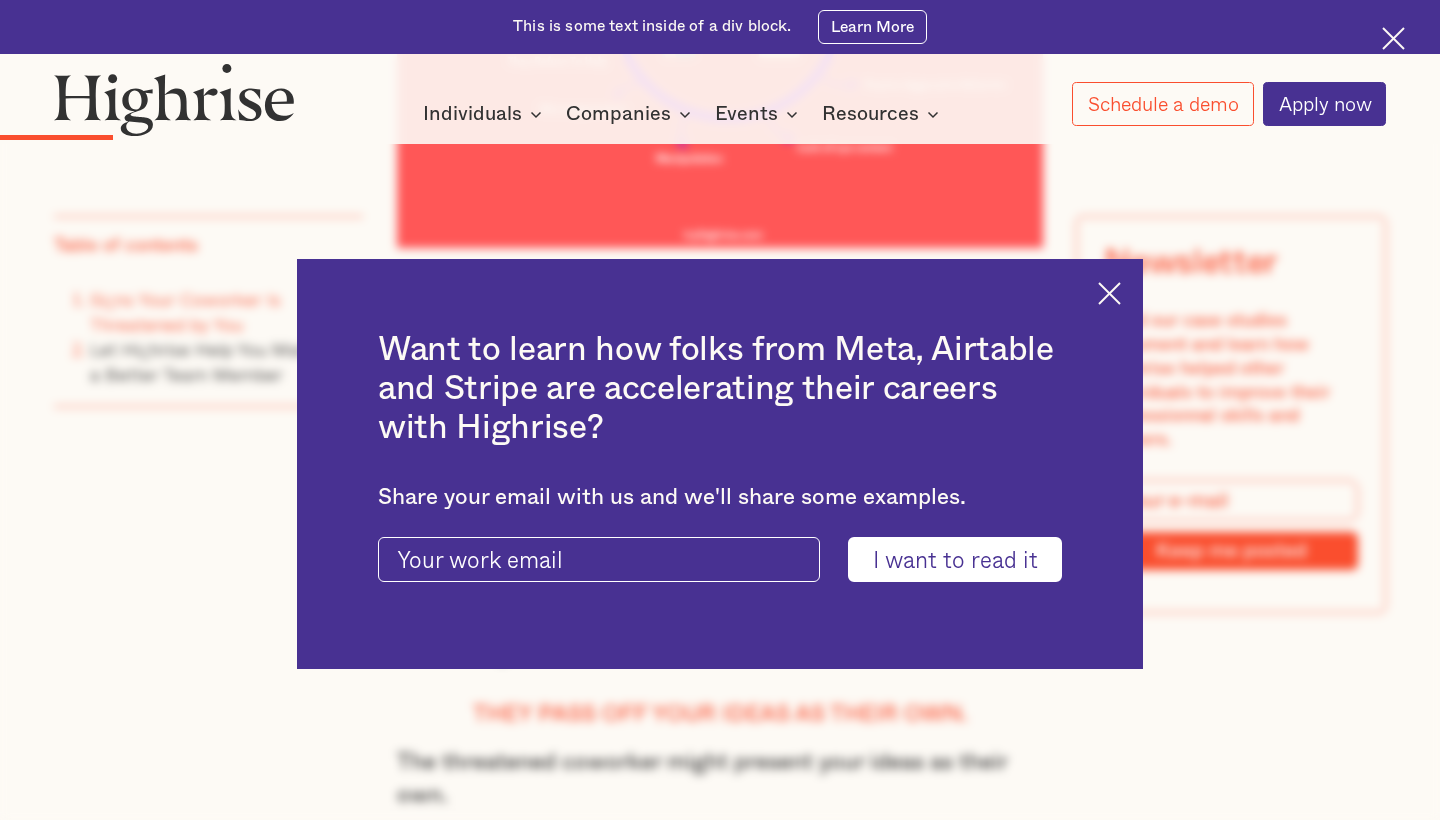 click at bounding box center [1109, 293] 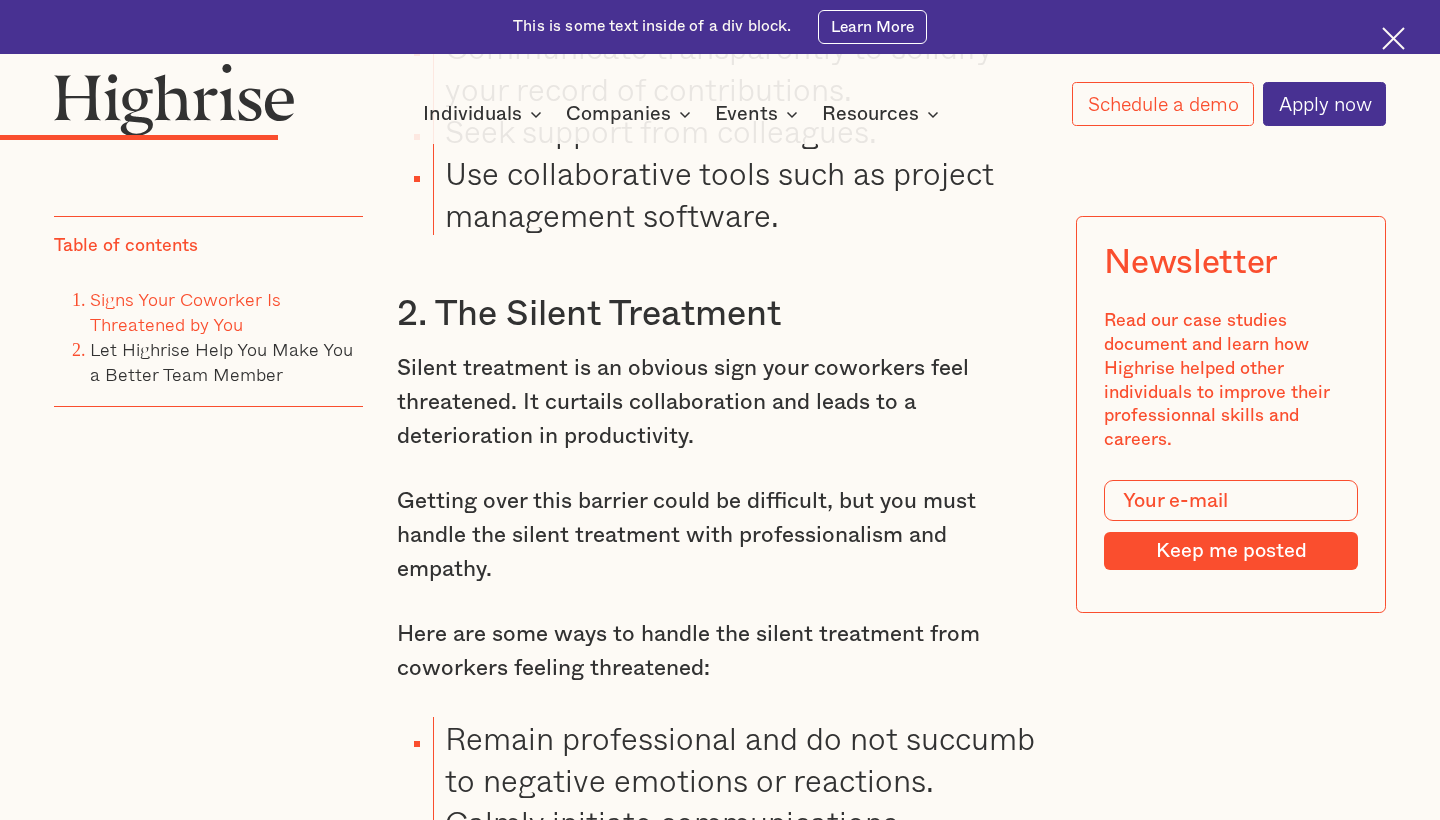 scroll, scrollTop: 4933, scrollLeft: 0, axis: vertical 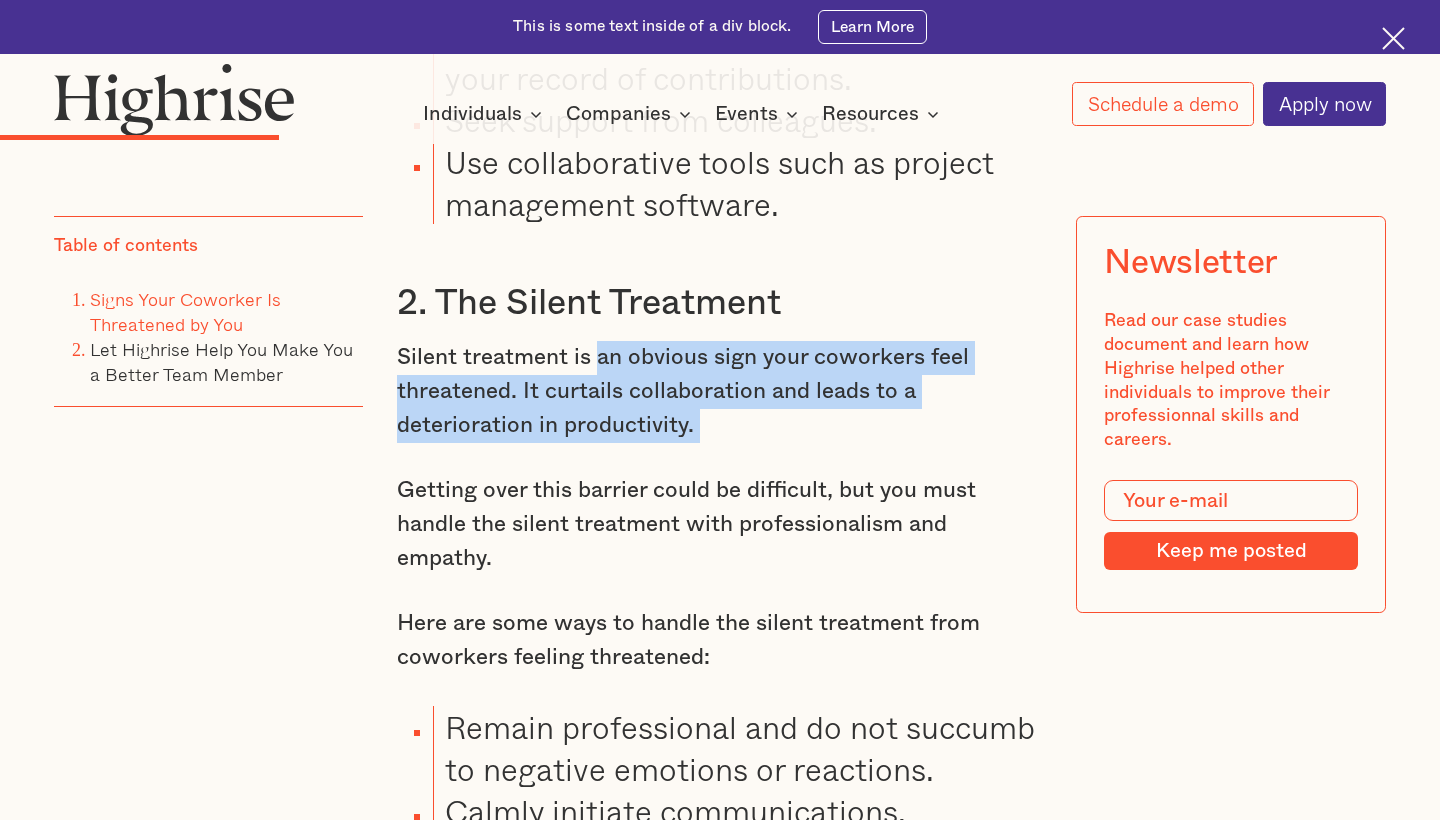 drag, startPoint x: 598, startPoint y: 304, endPoint x: 602, endPoint y: 392, distance: 88.09086 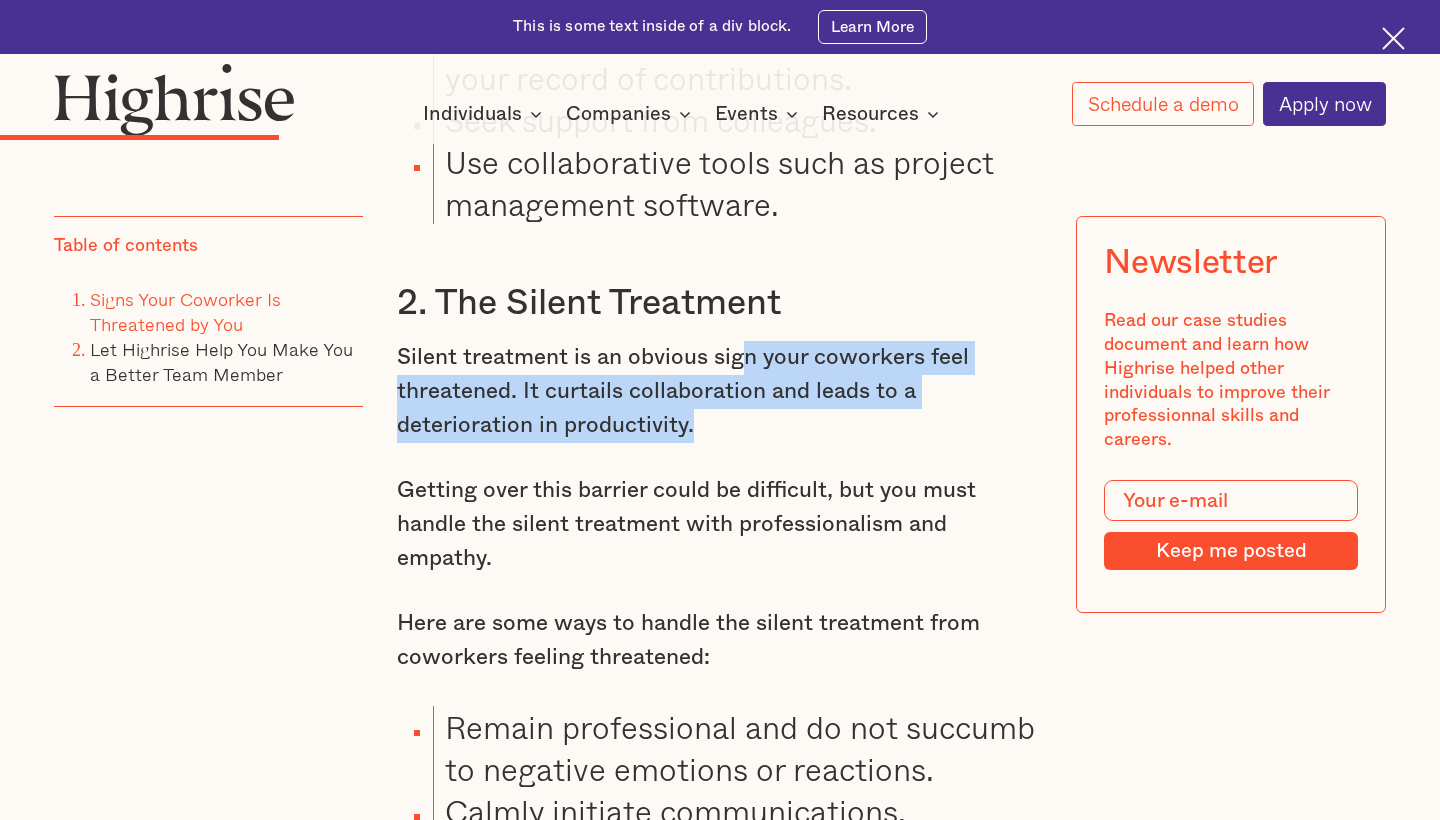 drag, startPoint x: 739, startPoint y: 382, endPoint x: 749, endPoint y: 311, distance: 71.70077 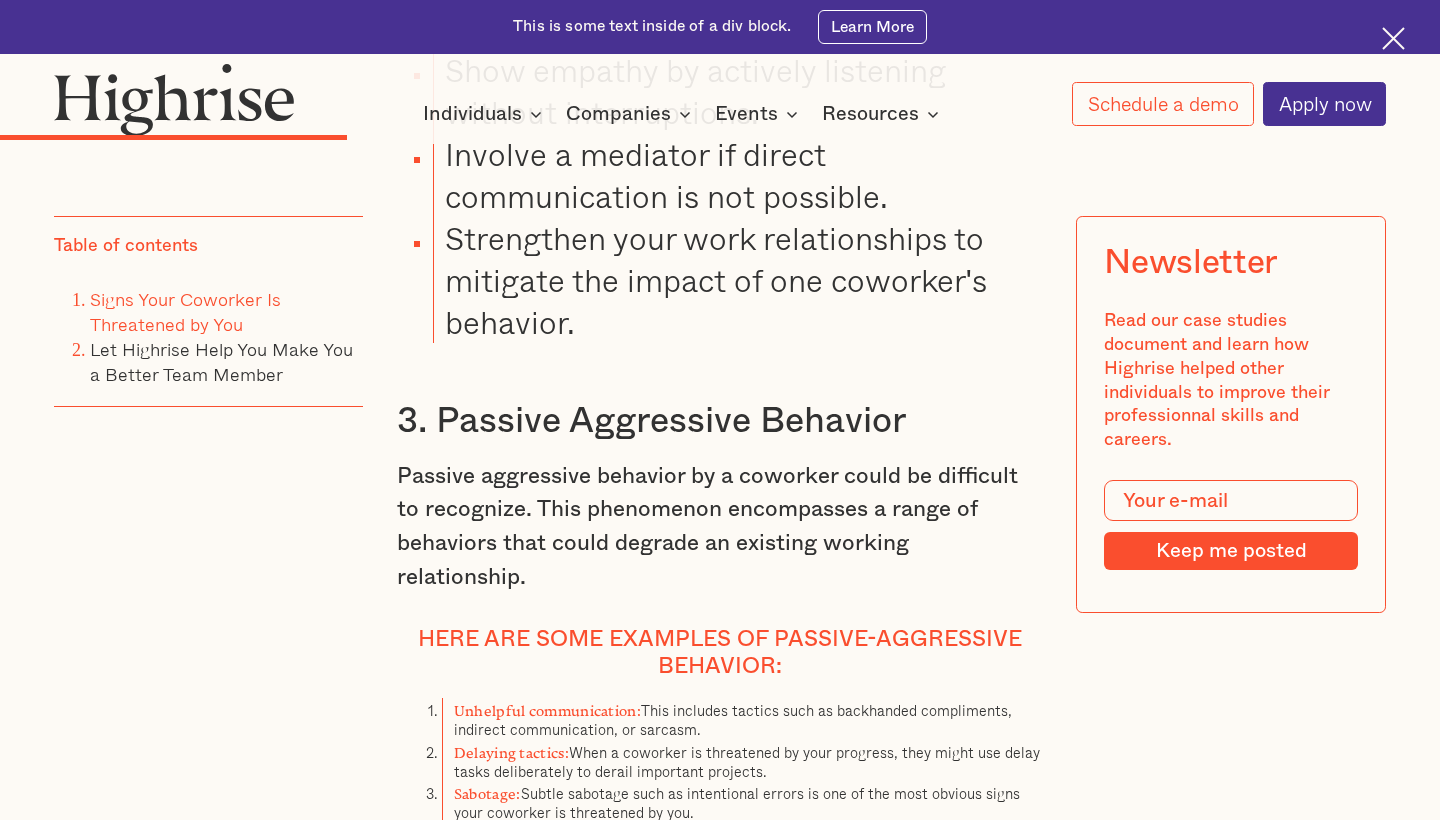 scroll, scrollTop: 5799, scrollLeft: 0, axis: vertical 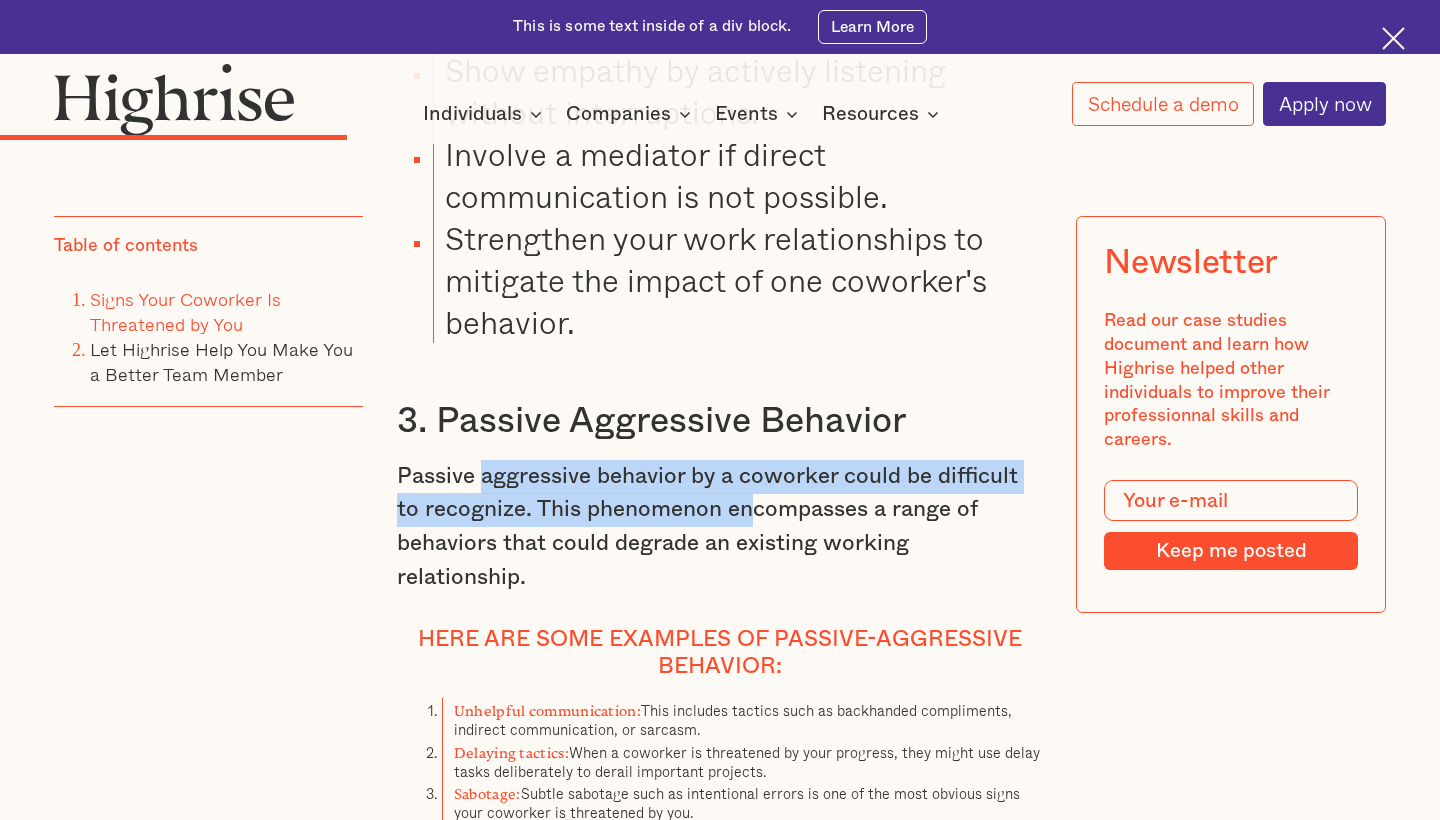 drag, startPoint x: 484, startPoint y: 392, endPoint x: 718, endPoint y: 448, distance: 240.60756 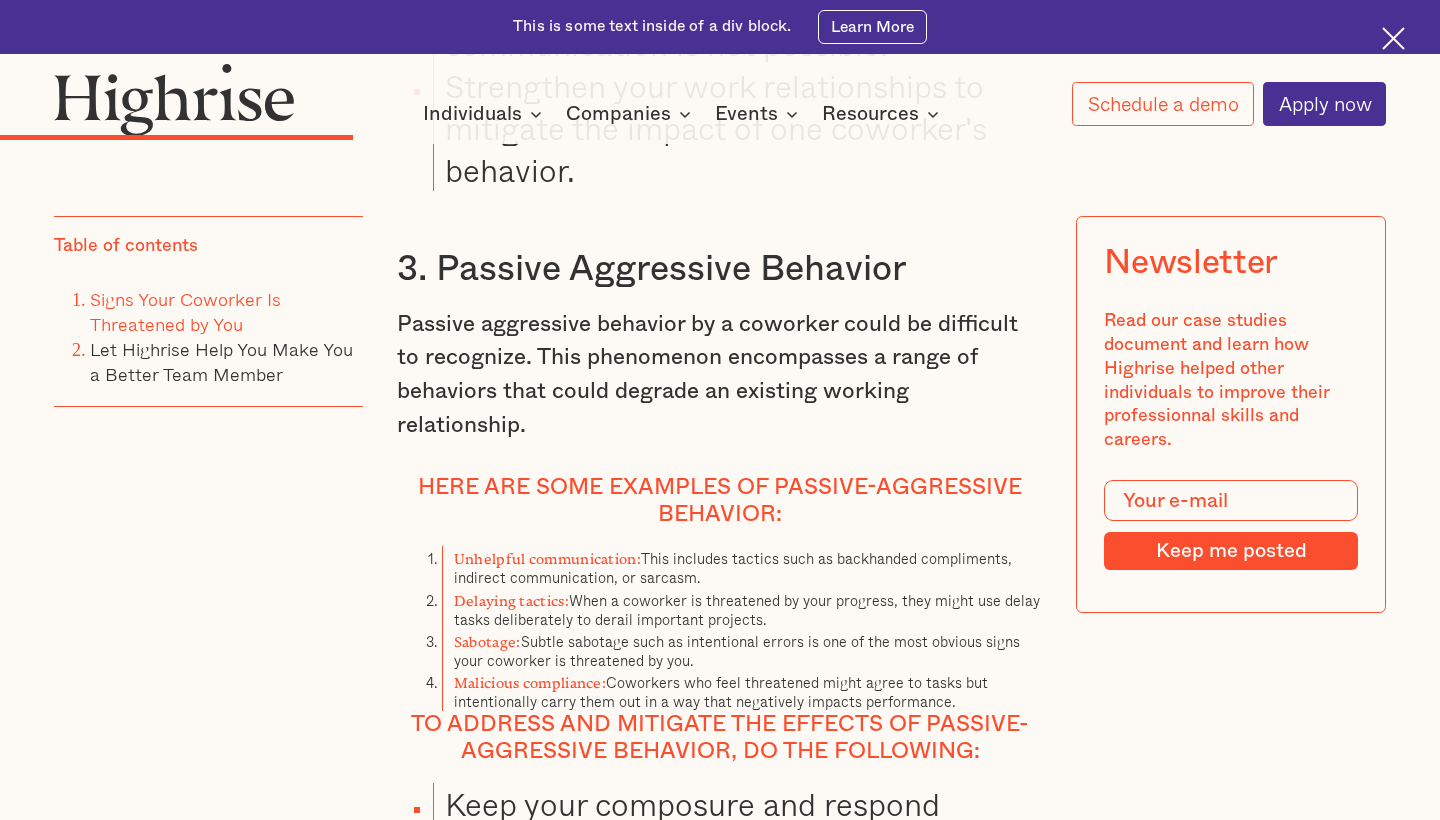 scroll, scrollTop: 6002, scrollLeft: 0, axis: vertical 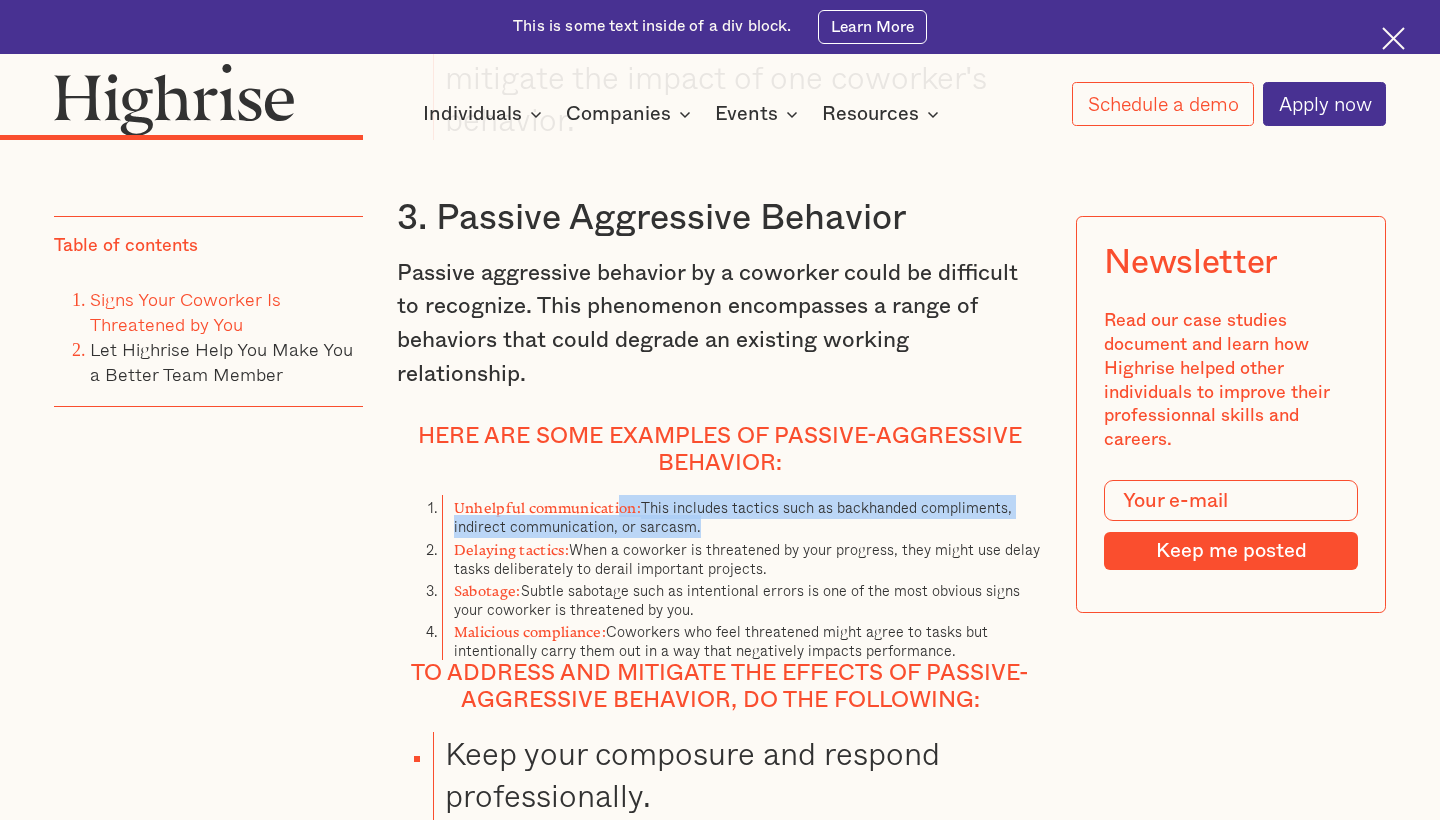 drag, startPoint x: 622, startPoint y: 402, endPoint x: 707, endPoint y: 421, distance: 87.09765 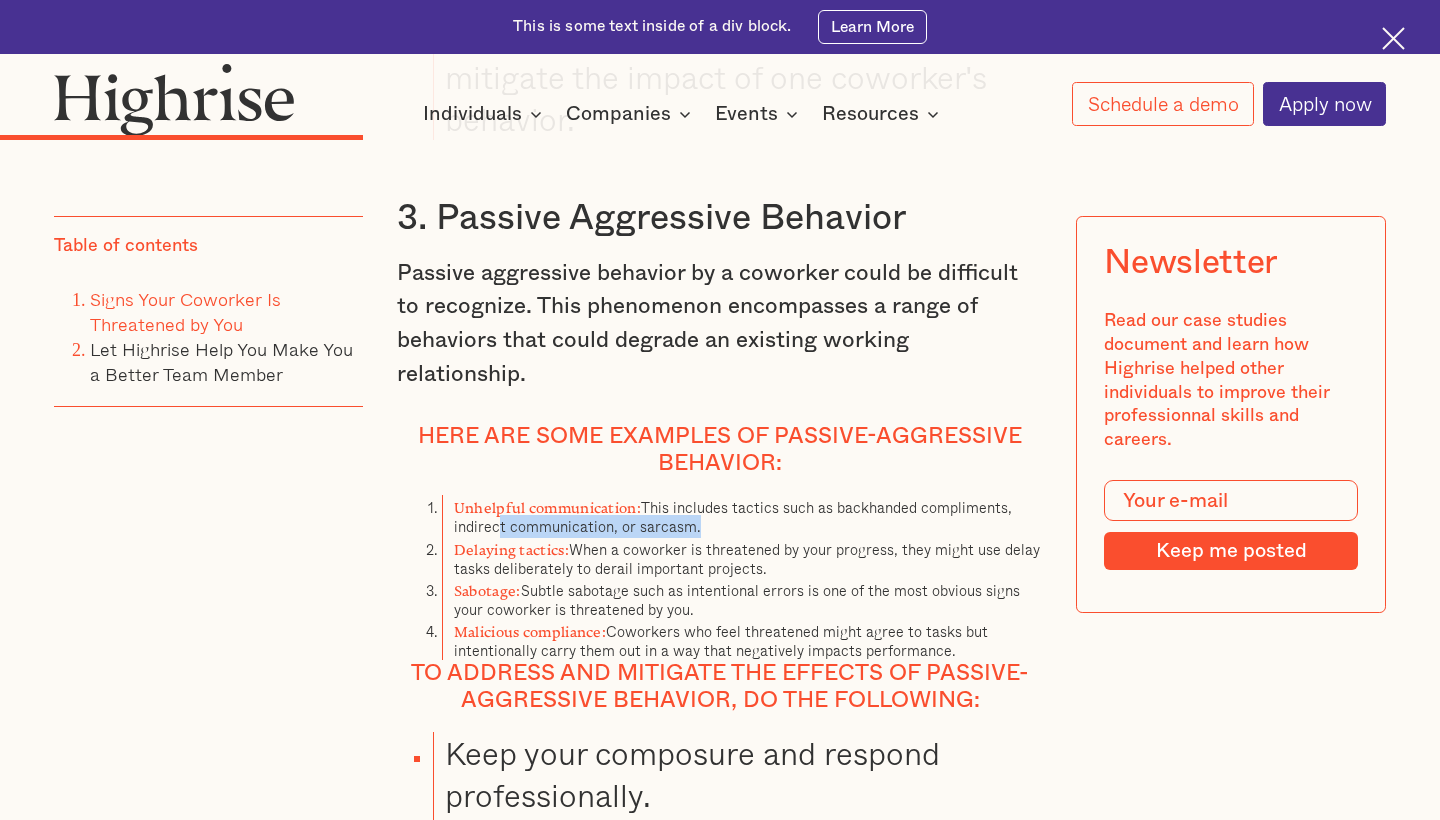 drag, startPoint x: 497, startPoint y: 421, endPoint x: 768, endPoint y: 425, distance: 271.0295 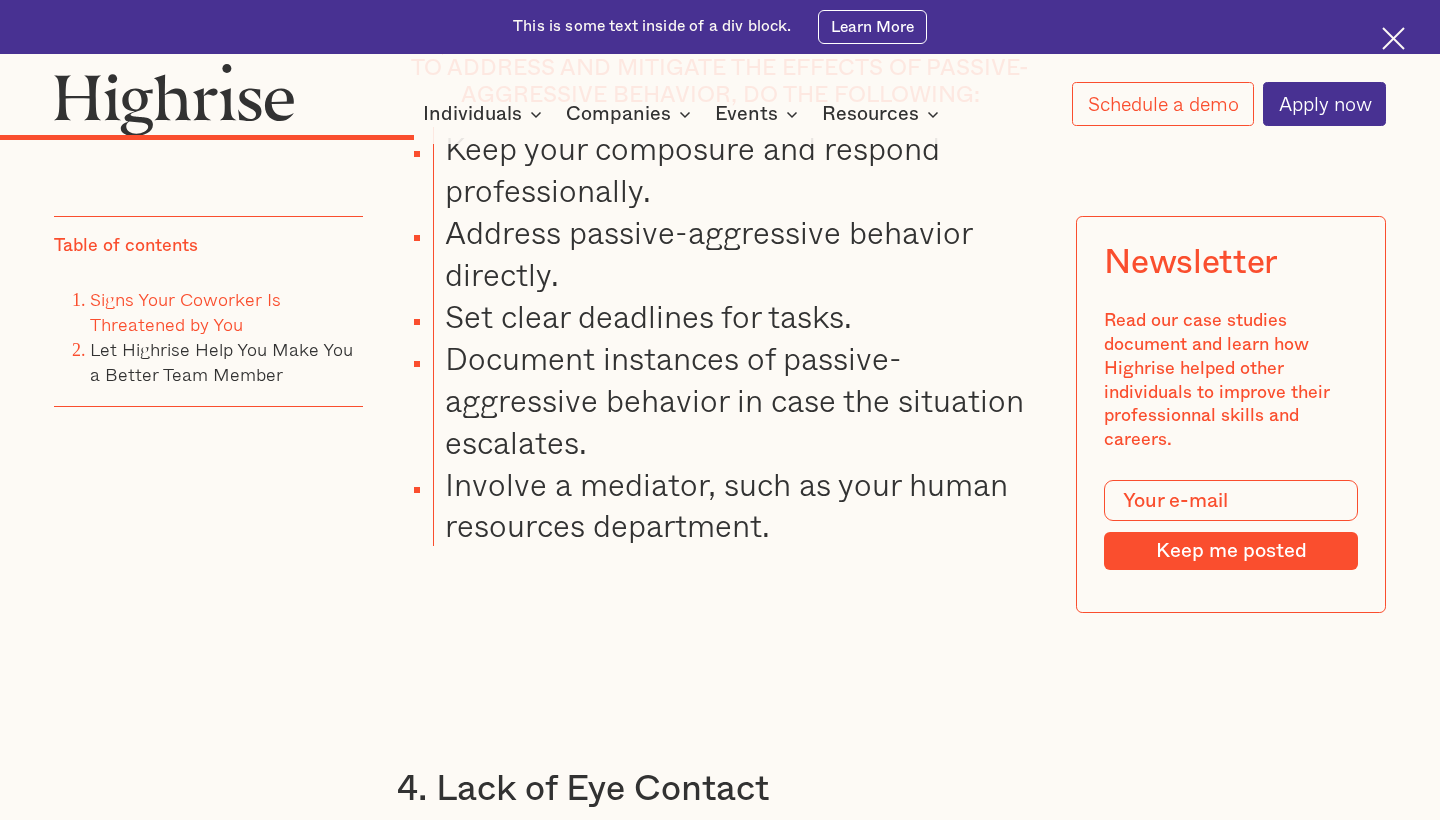 scroll, scrollTop: 6985, scrollLeft: 0, axis: vertical 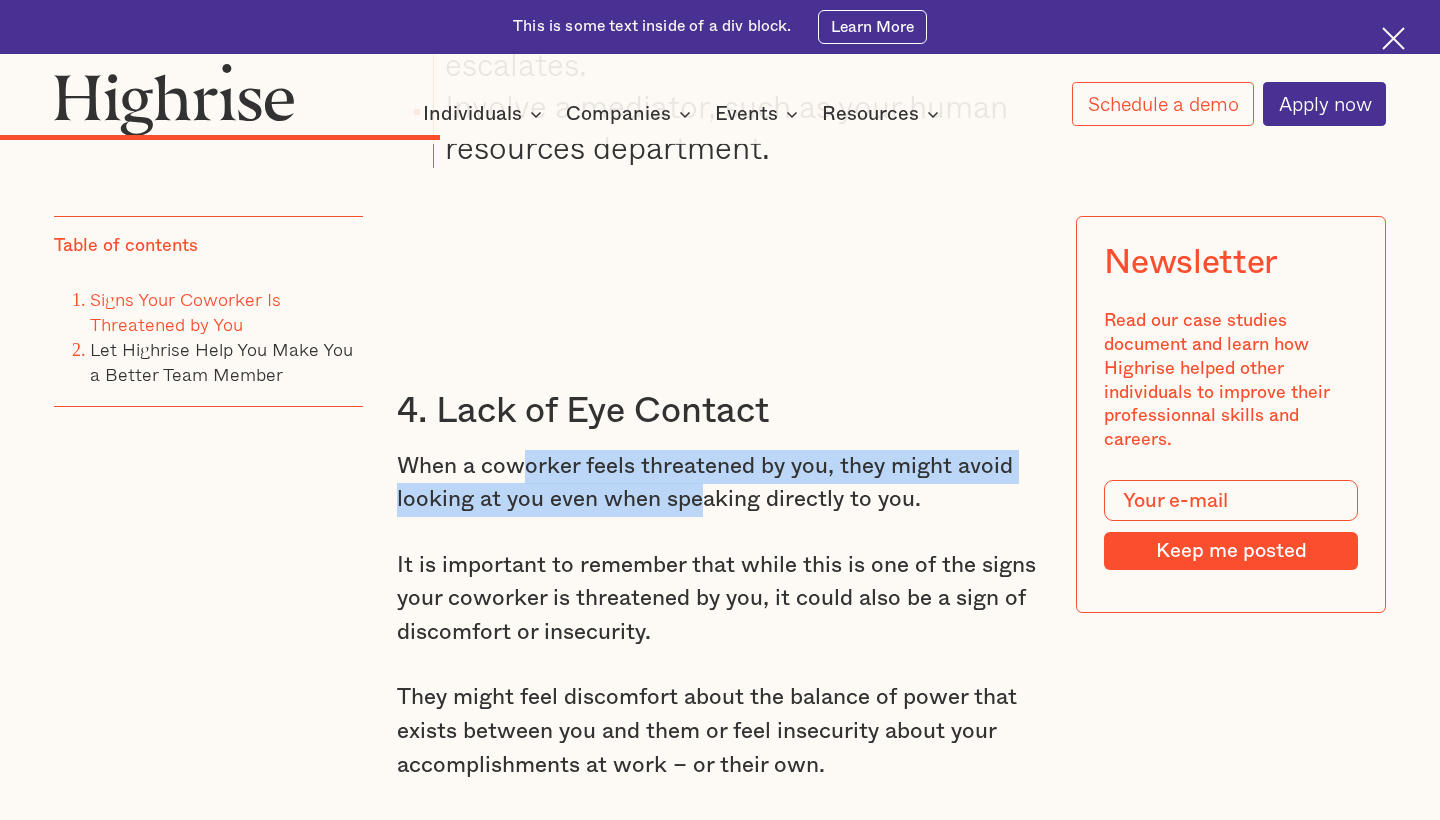 drag, startPoint x: 517, startPoint y: 344, endPoint x: 699, endPoint y: 375, distance: 184.62123 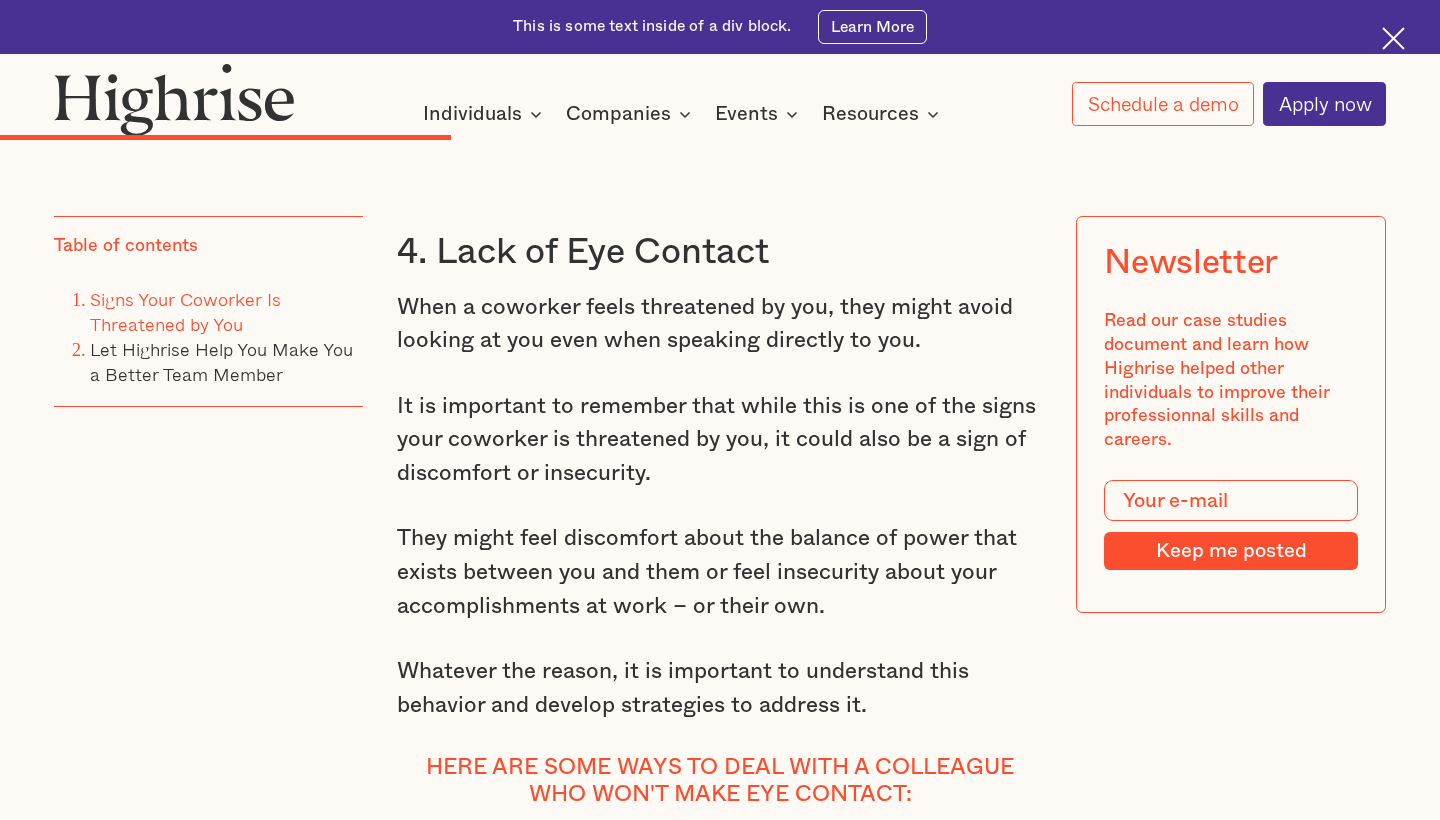 scroll, scrollTop: 7157, scrollLeft: 0, axis: vertical 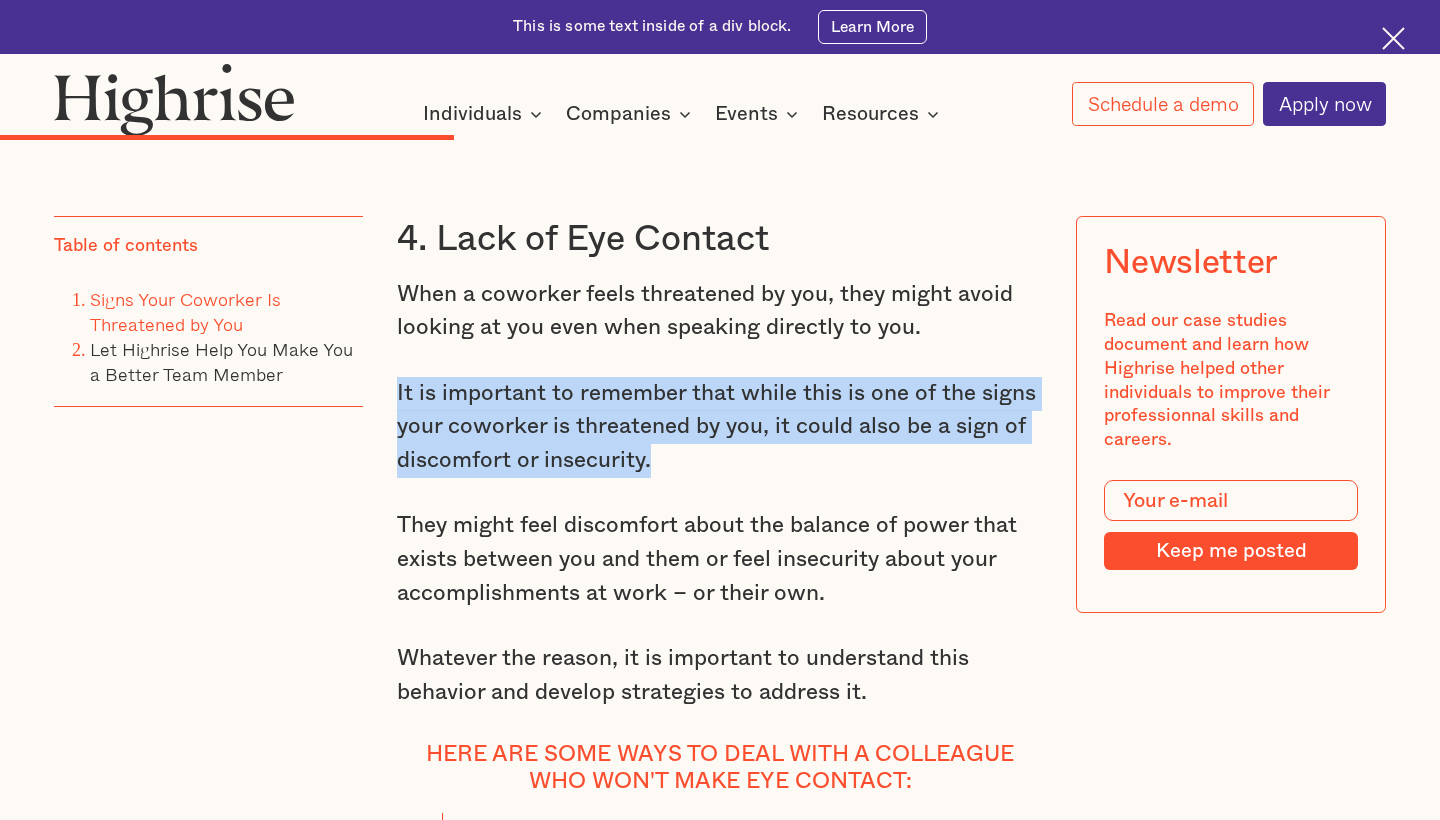 drag, startPoint x: 554, startPoint y: 244, endPoint x: 723, endPoint y: 344, distance: 196.36955 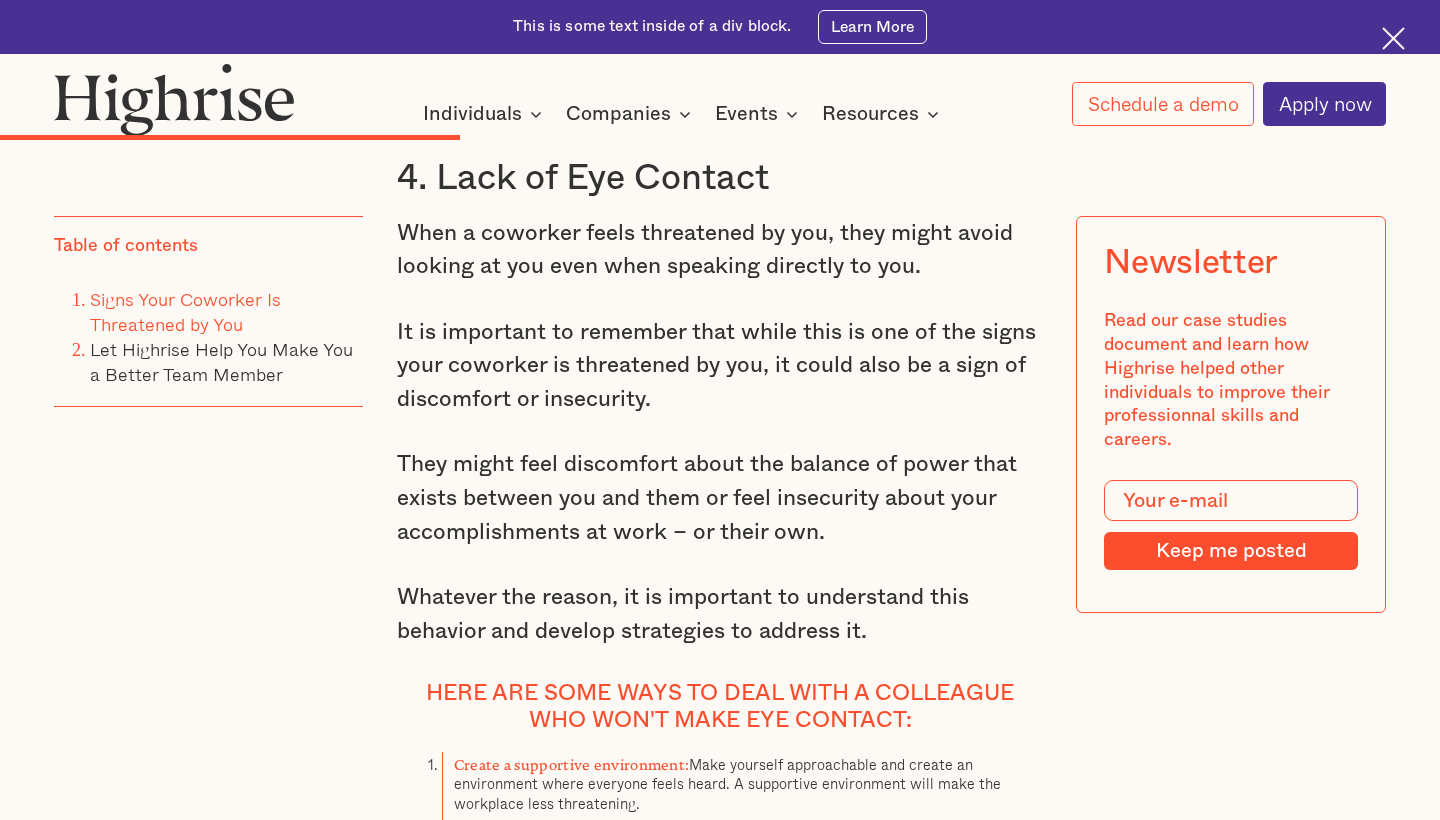 scroll, scrollTop: 7238, scrollLeft: 0, axis: vertical 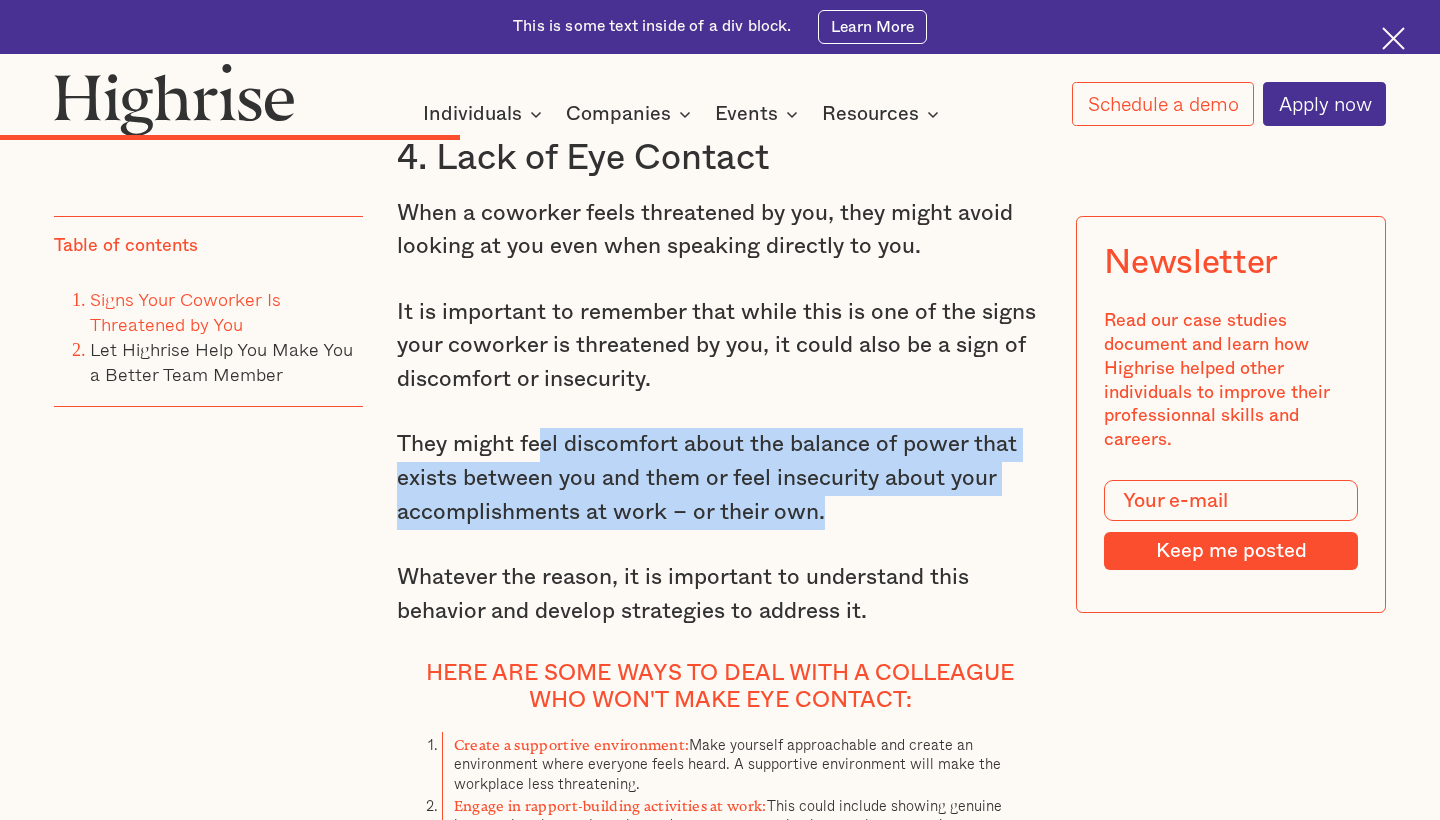 drag, startPoint x: 541, startPoint y: 313, endPoint x: 853, endPoint y: 398, distance: 323.3713 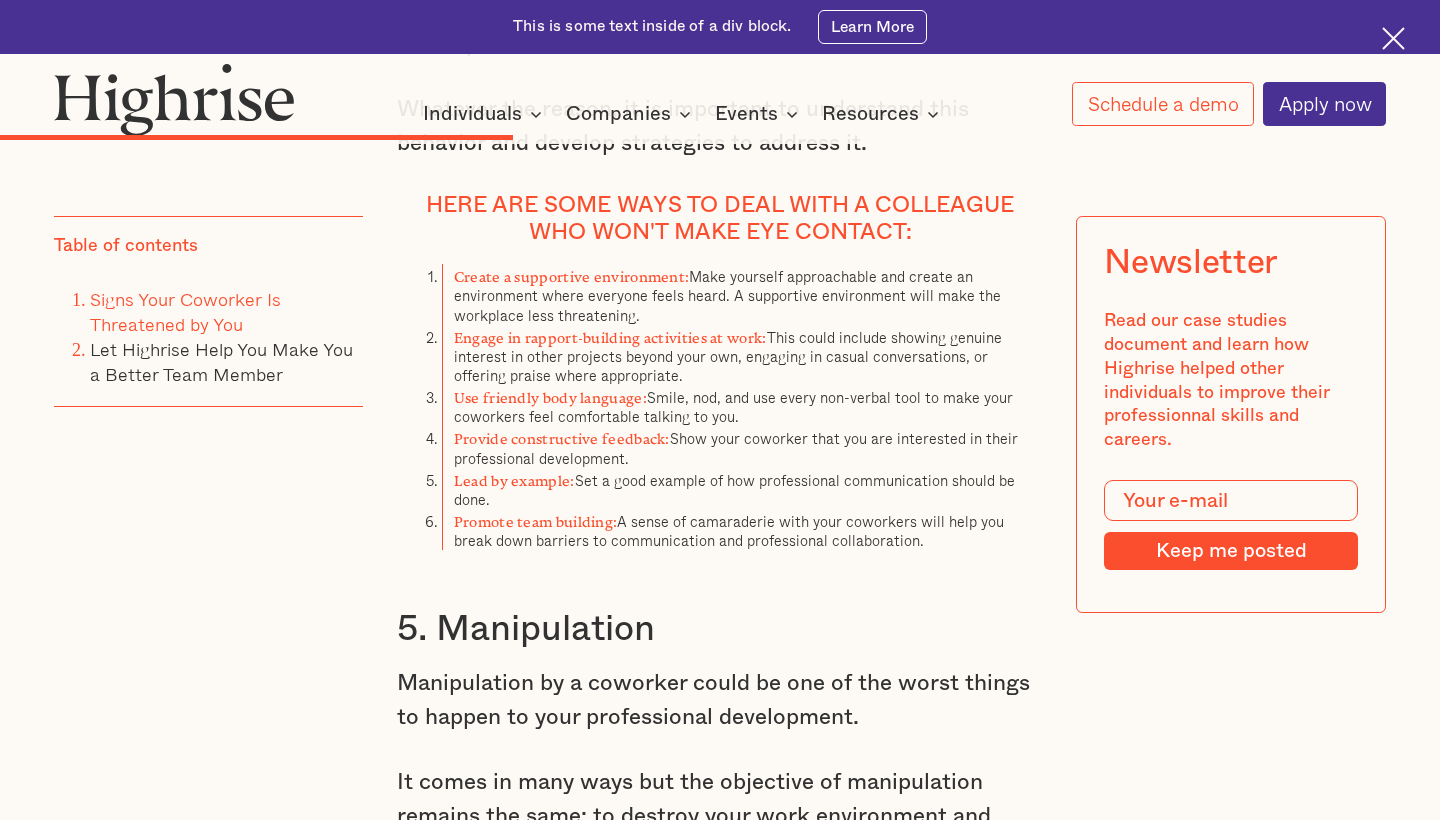 scroll, scrollTop: 7941, scrollLeft: 0, axis: vertical 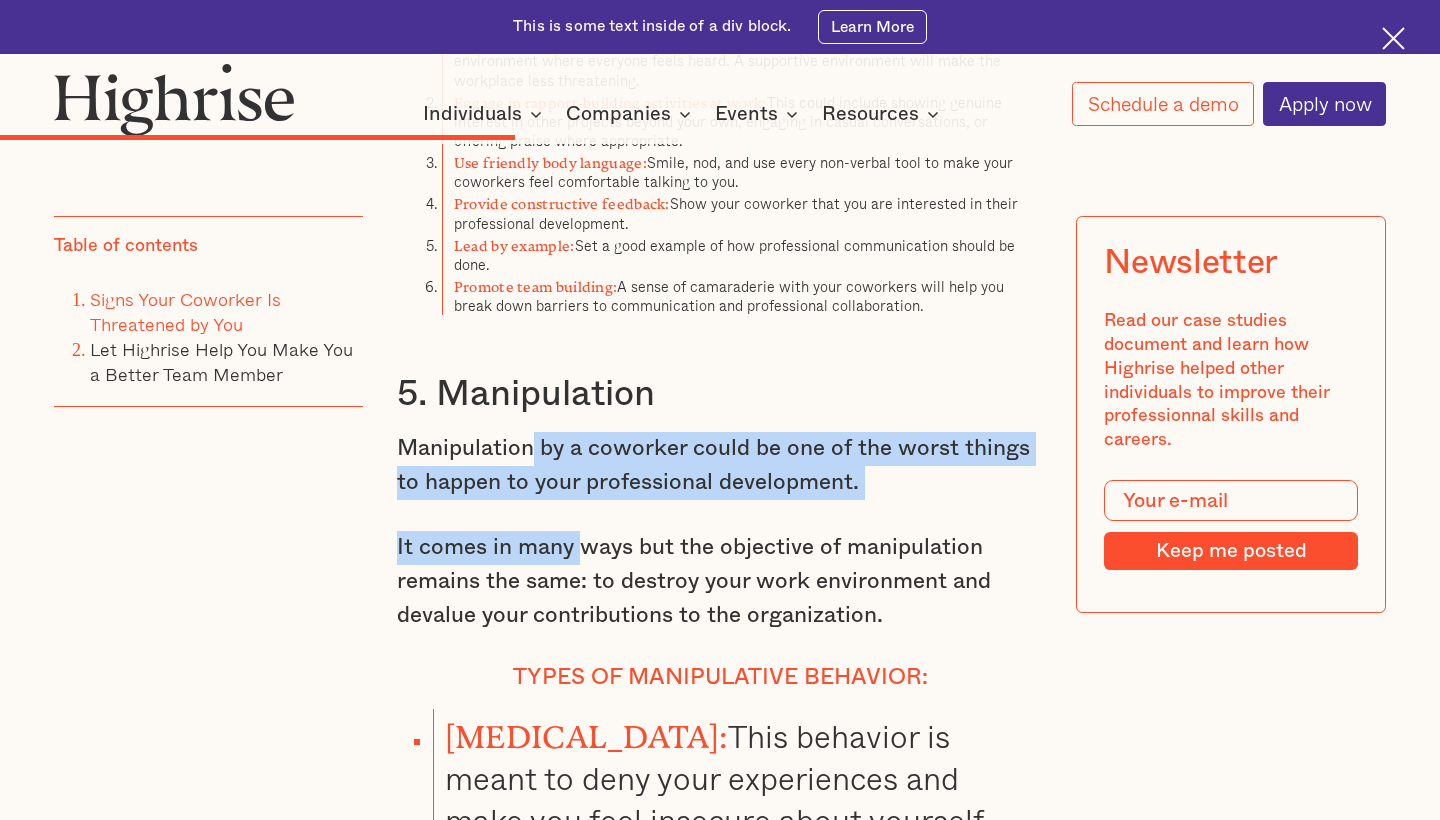 drag, startPoint x: 535, startPoint y: 289, endPoint x: 584, endPoint y: 414, distance: 134.26094 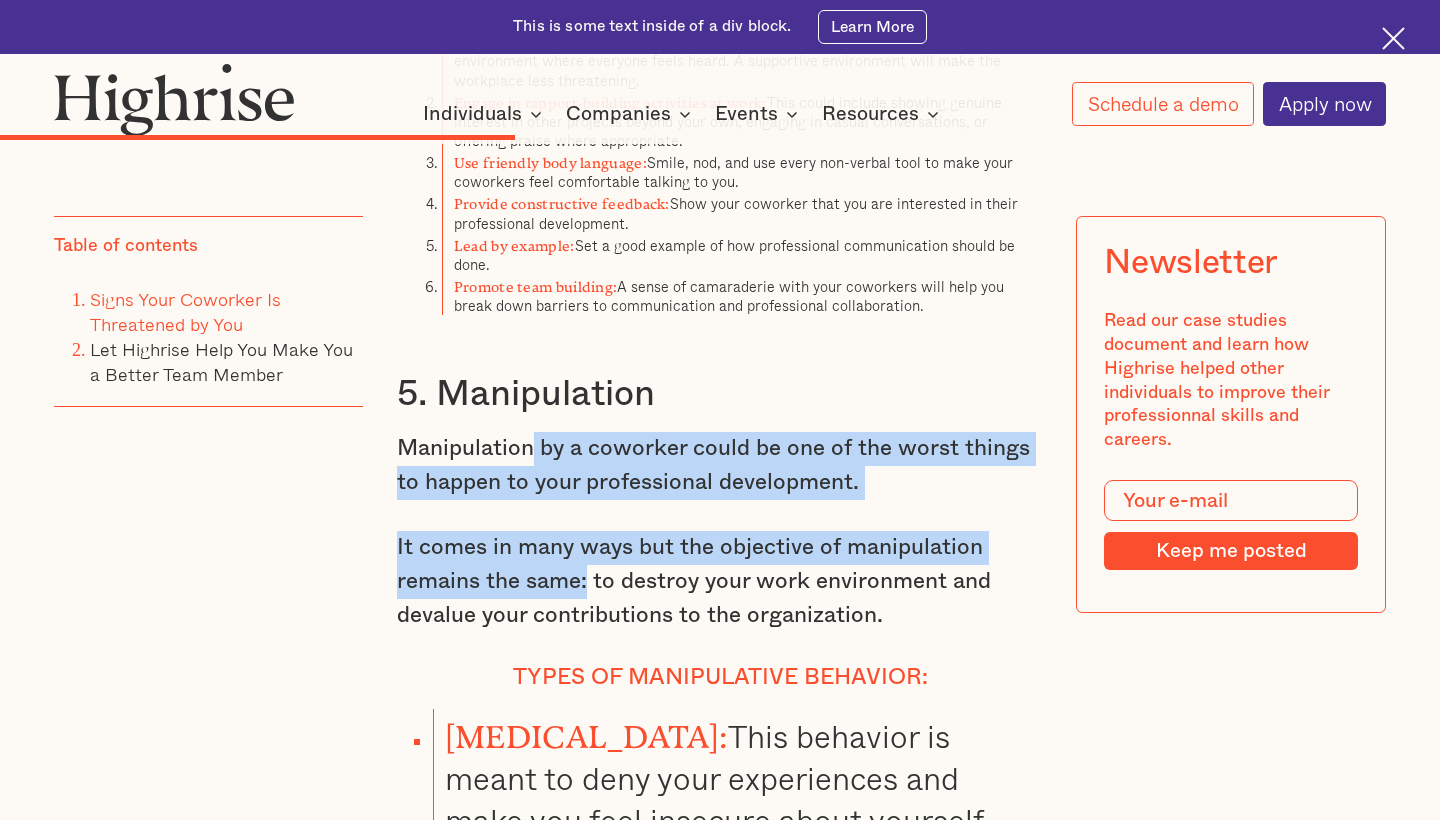 click on "It comes in many ways but the objective of manipulation remains the same: to destroy your work environment and devalue your contributions to the organization." at bounding box center [720, 581] 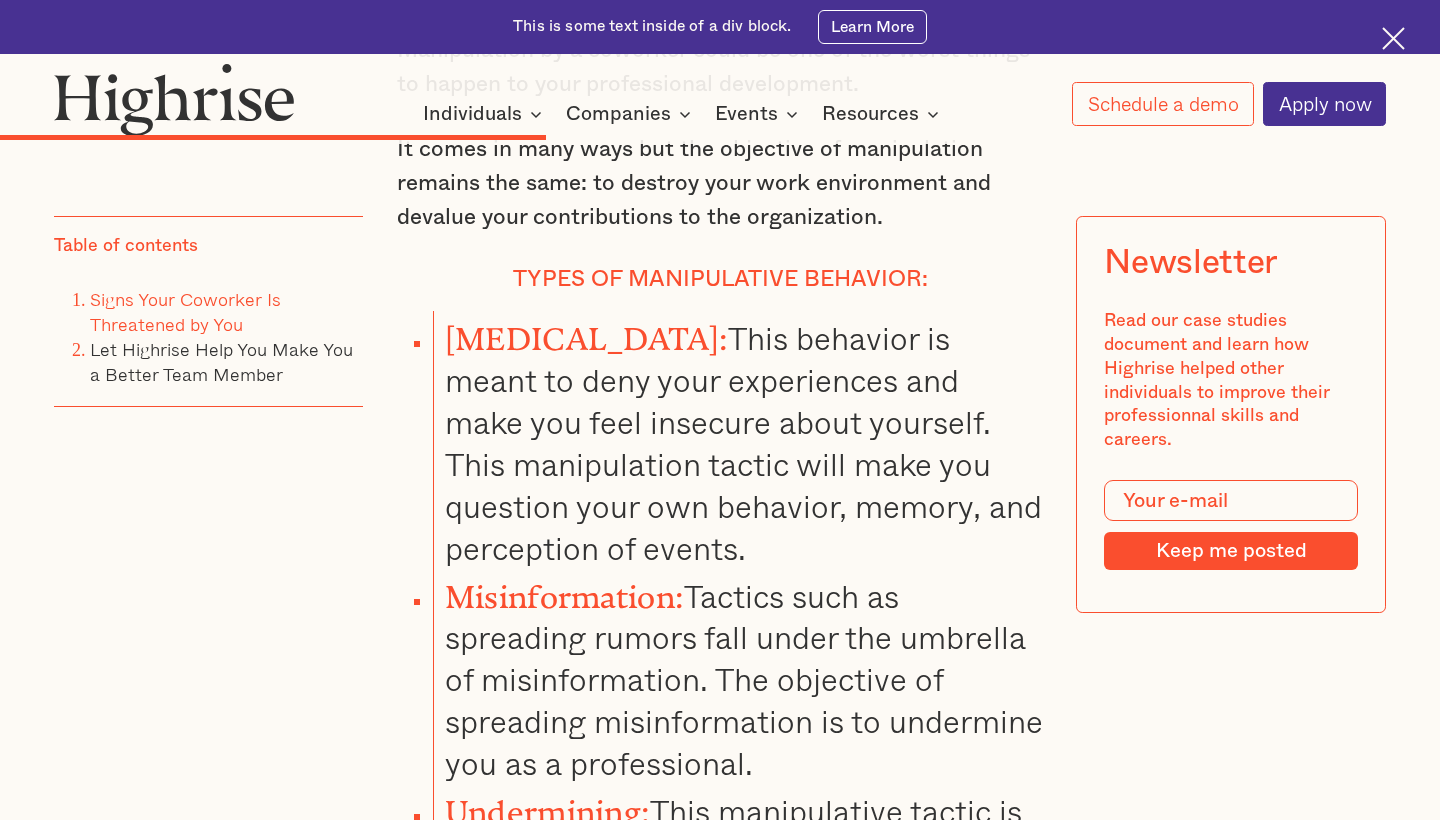 scroll, scrollTop: 8305, scrollLeft: 0, axis: vertical 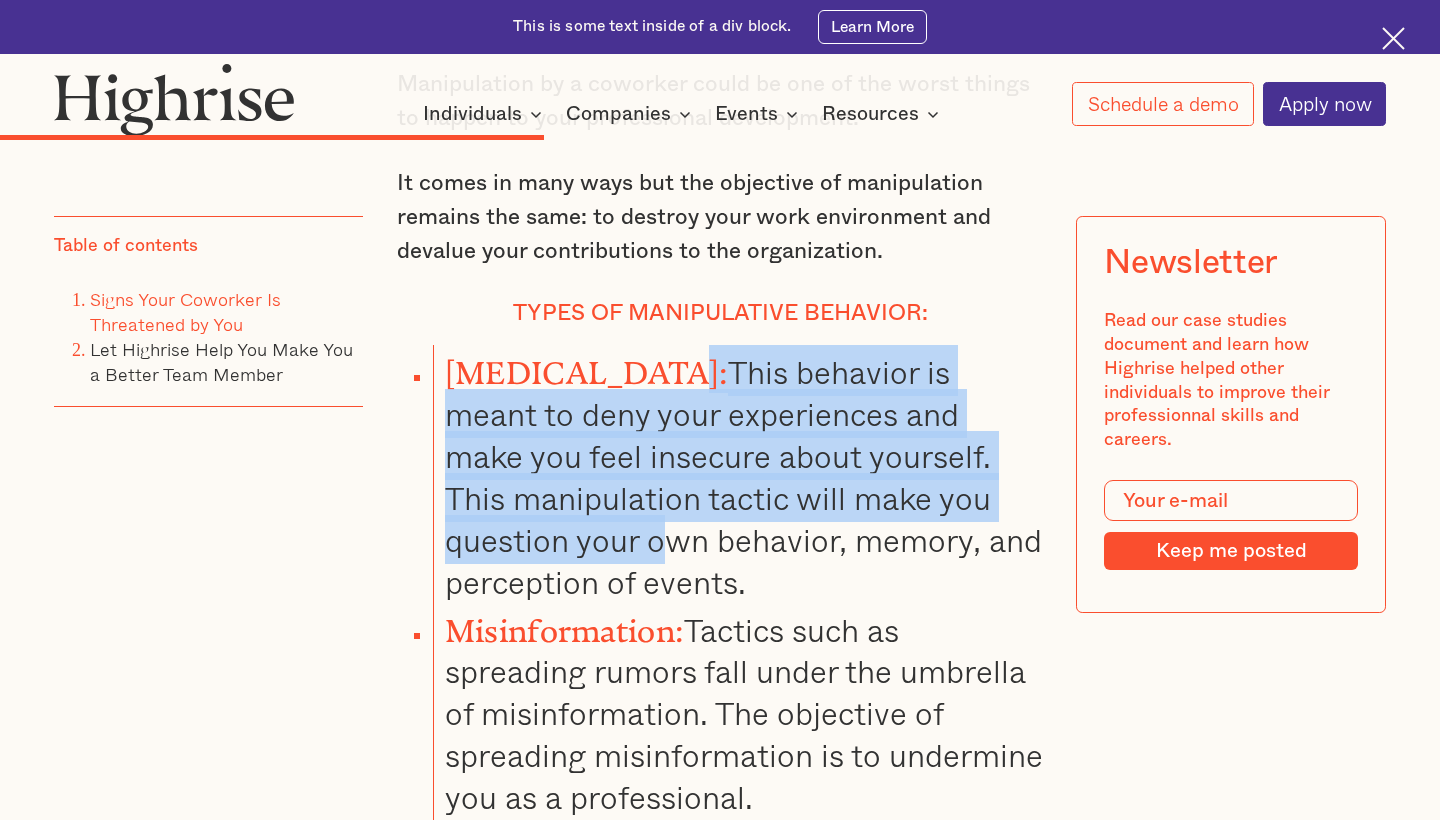 drag, startPoint x: 637, startPoint y: 216, endPoint x: 670, endPoint y: 370, distance: 157.49603 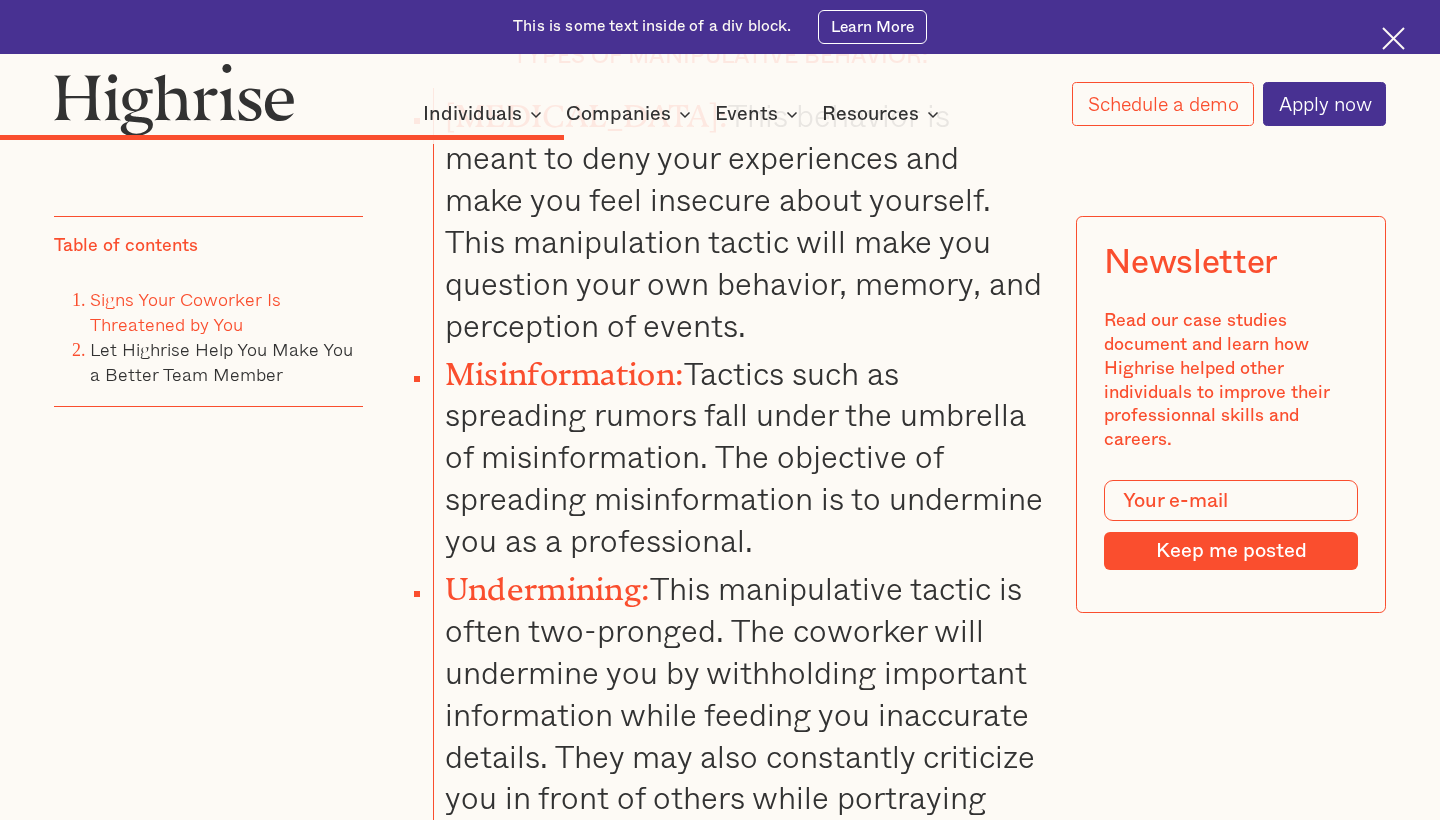 scroll, scrollTop: 8564, scrollLeft: 0, axis: vertical 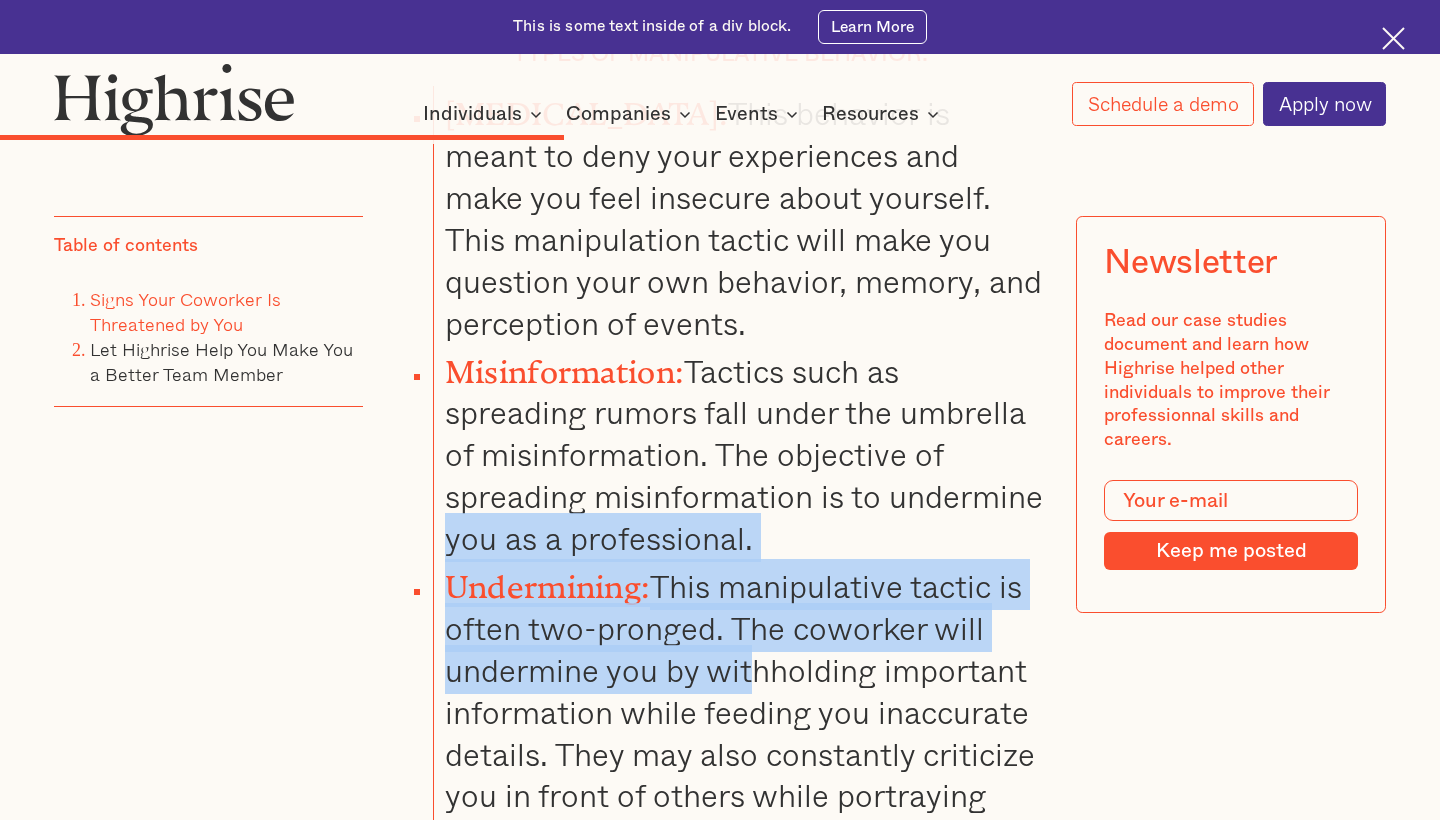 drag, startPoint x: 593, startPoint y: 356, endPoint x: 754, endPoint y: 496, distance: 213.3565 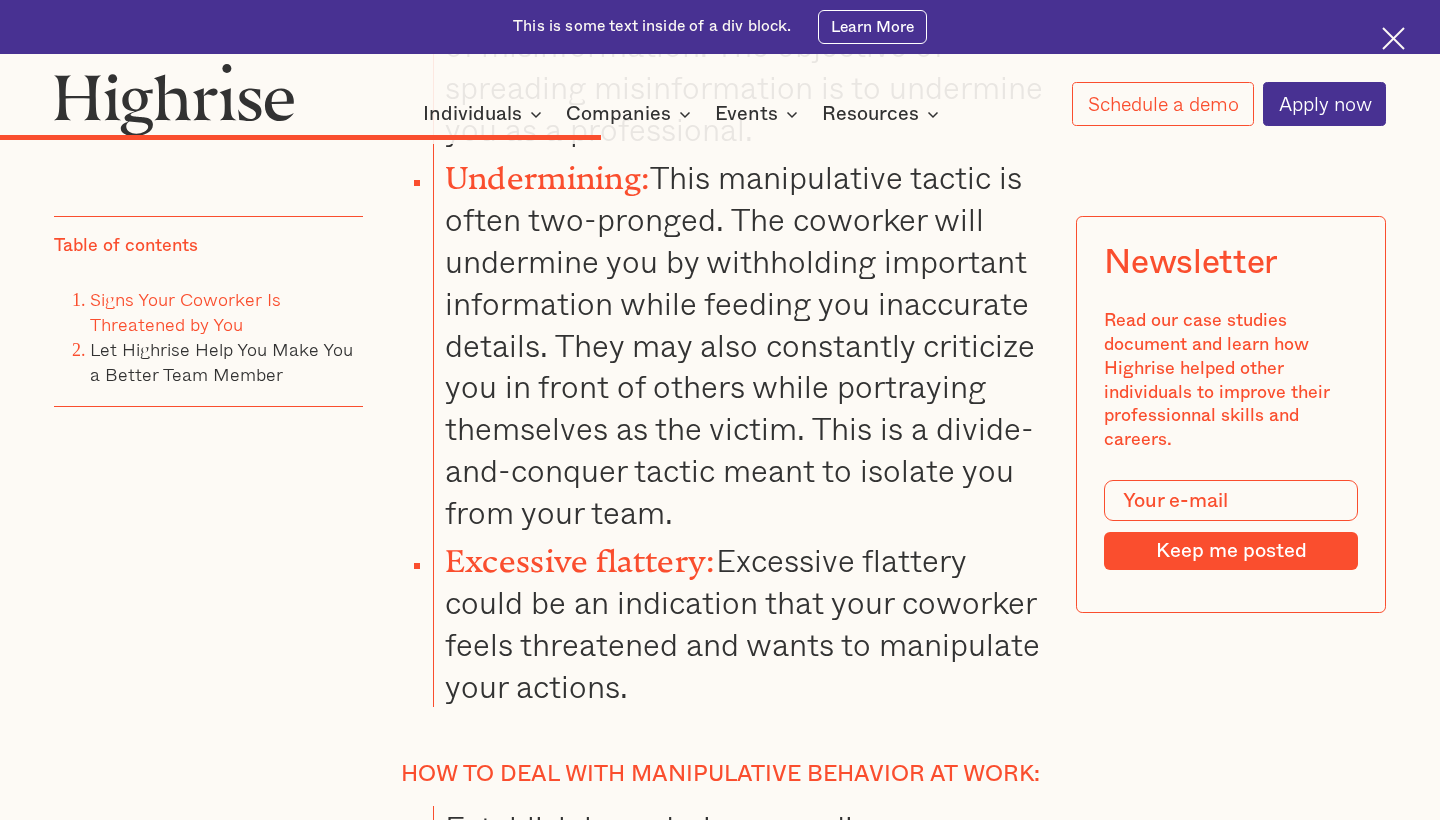 scroll, scrollTop: 9070, scrollLeft: 0, axis: vertical 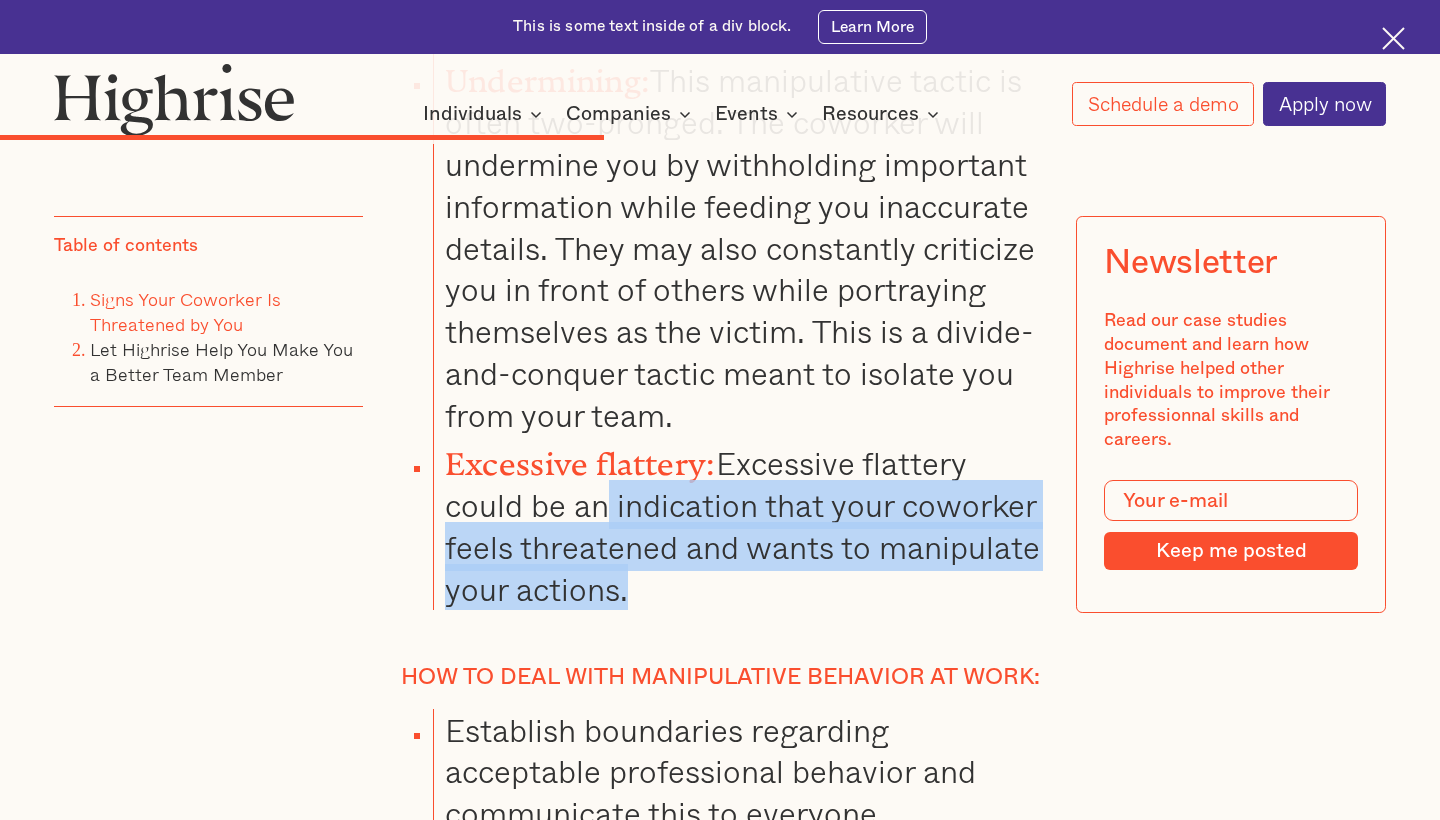 drag, startPoint x: 607, startPoint y: 329, endPoint x: 740, endPoint y: 402, distance: 151.71684 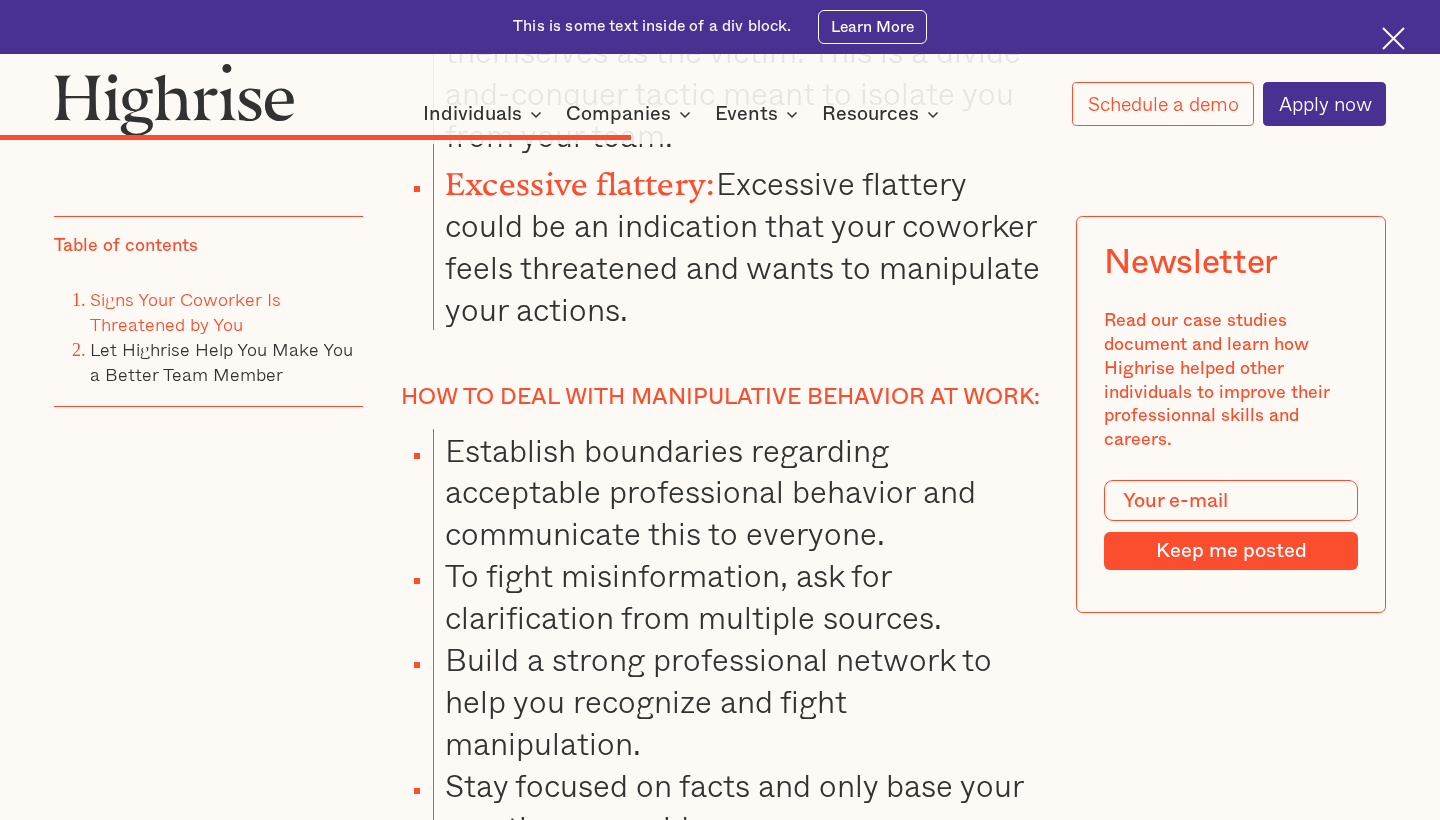 scroll, scrollTop: 9408, scrollLeft: 0, axis: vertical 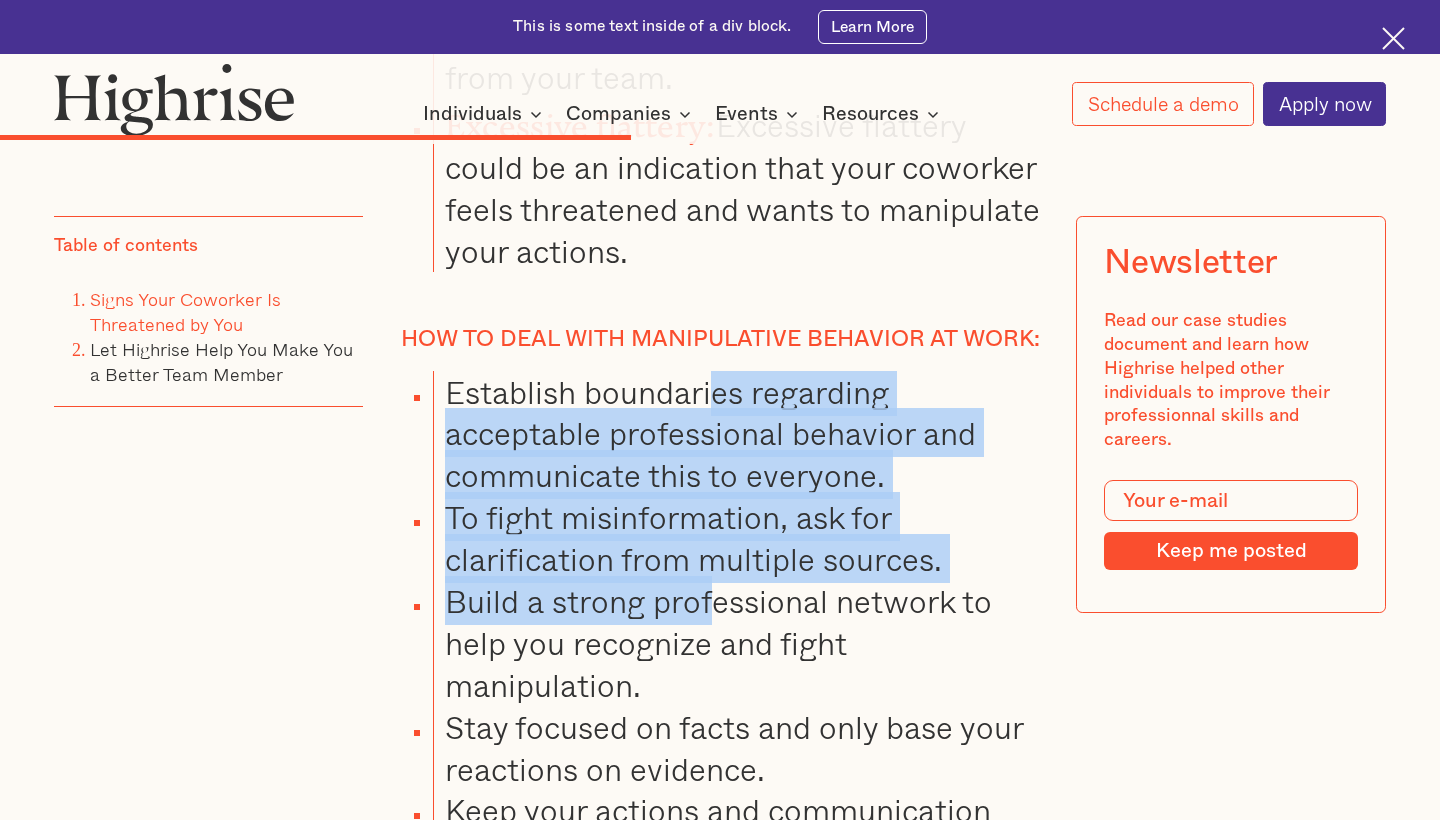 drag, startPoint x: 708, startPoint y: 207, endPoint x: 708, endPoint y: 405, distance: 198 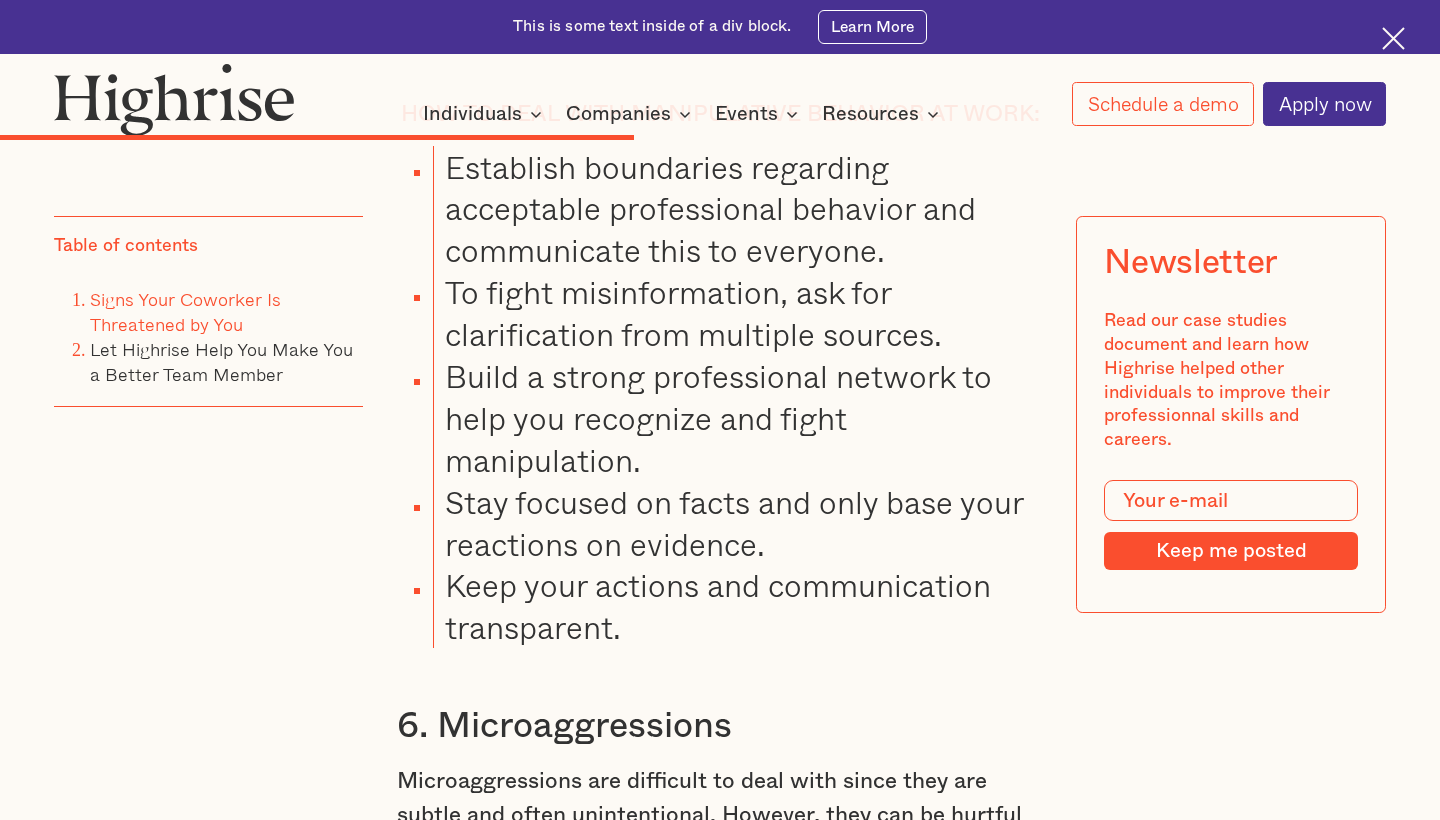 scroll, scrollTop: 9687, scrollLeft: 0, axis: vertical 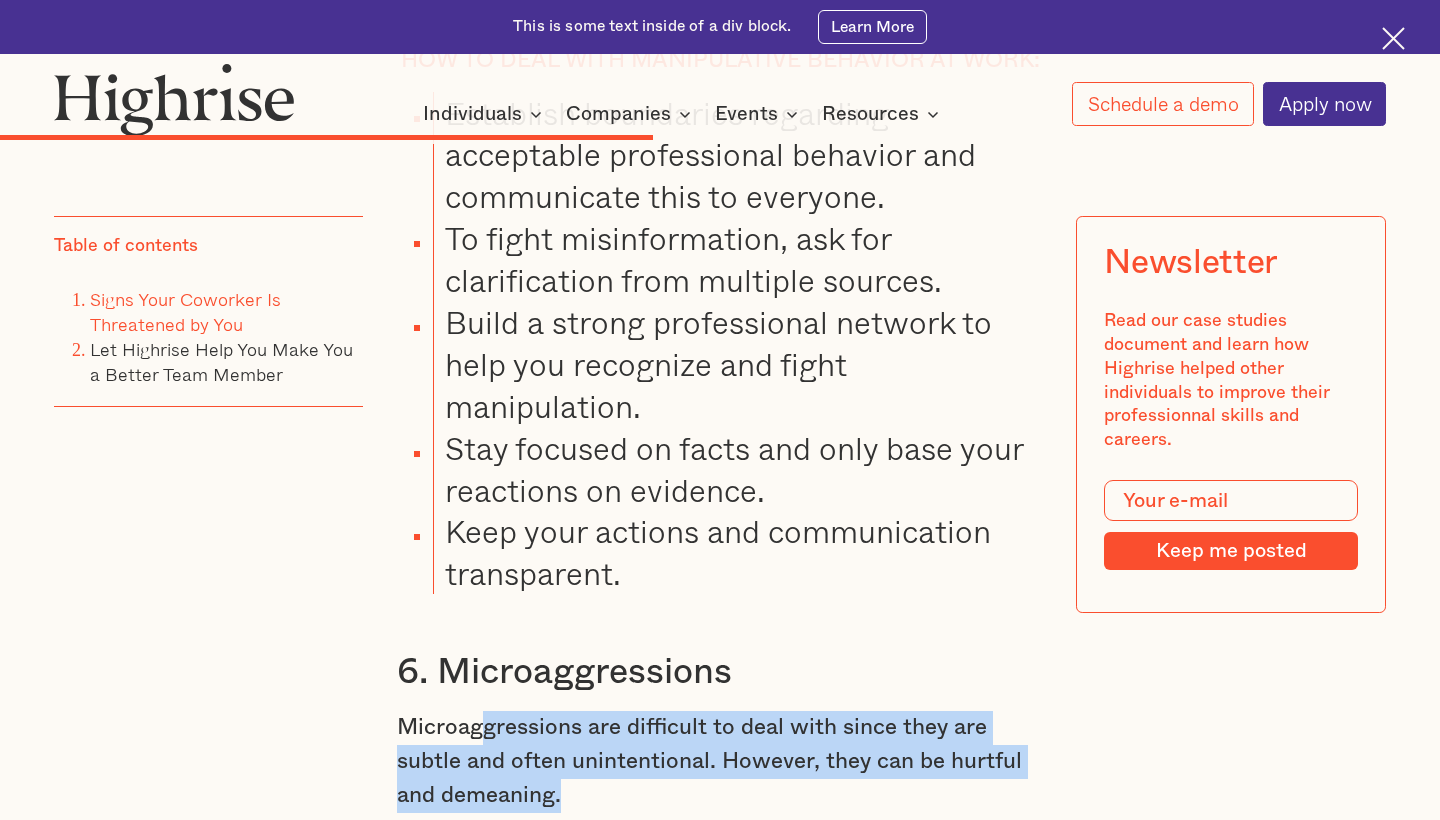 drag, startPoint x: 485, startPoint y: 521, endPoint x: 649, endPoint y: 580, distance: 174.29 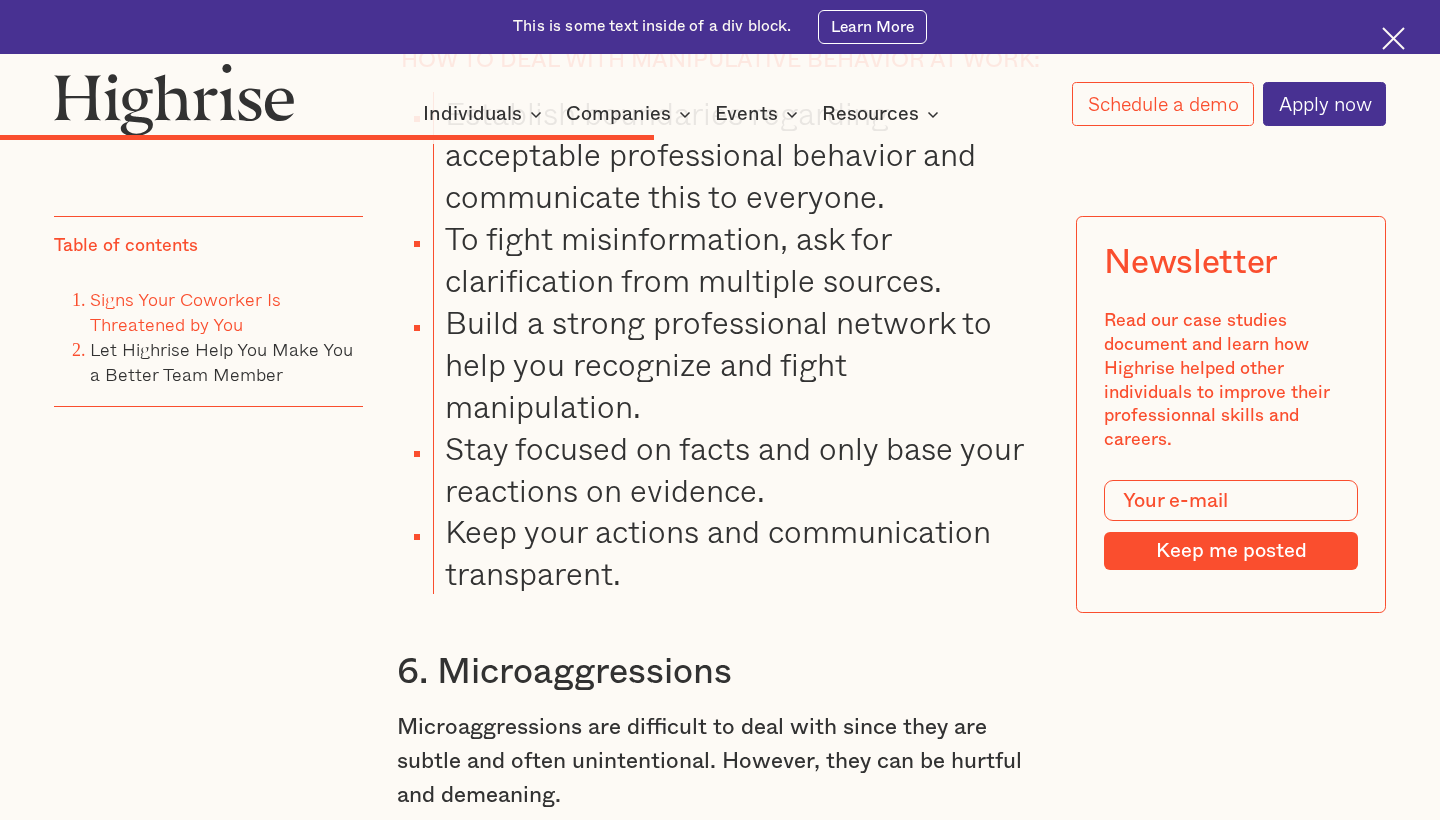 scroll, scrollTop: 9929, scrollLeft: 0, axis: vertical 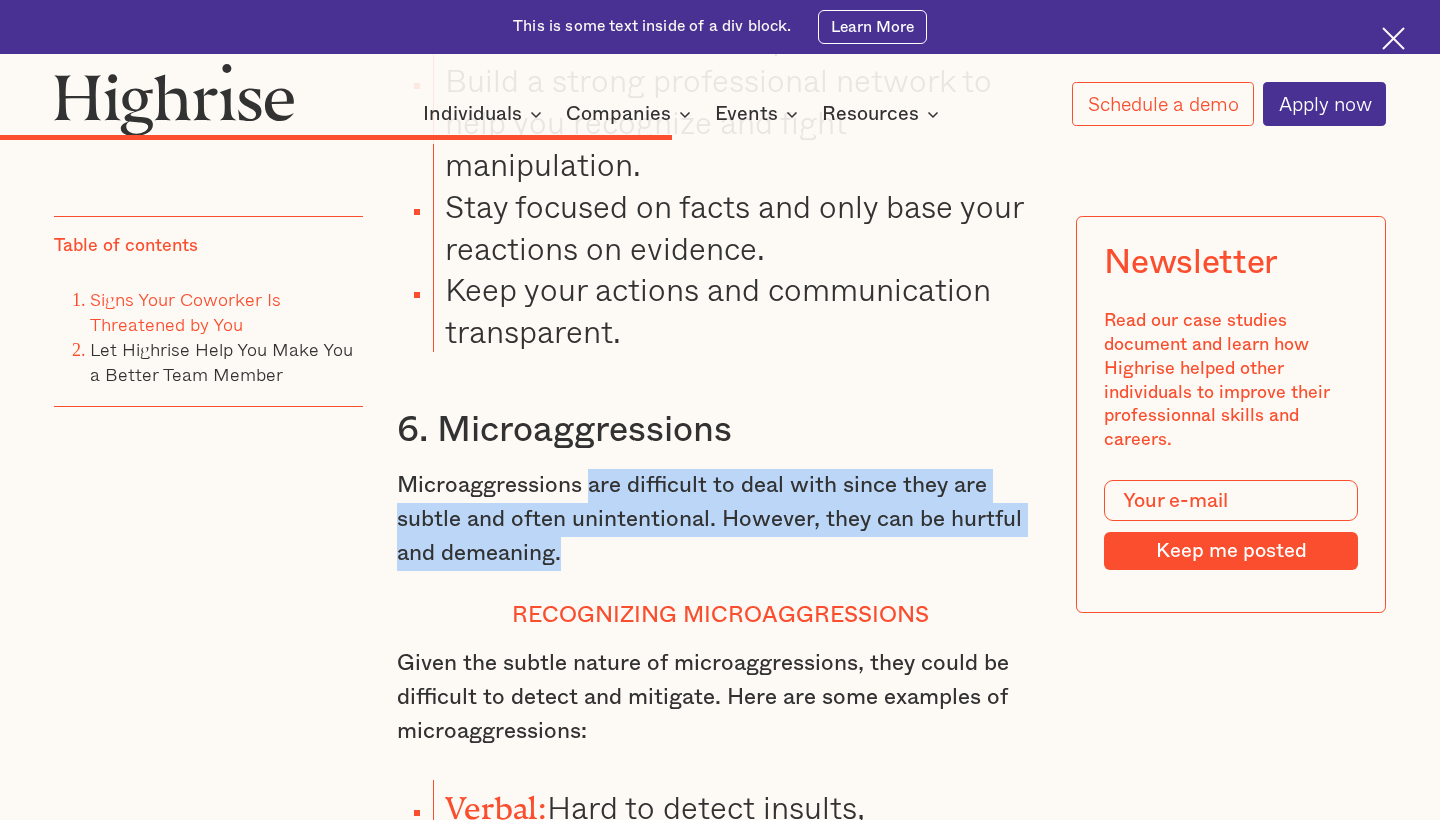 drag, startPoint x: 588, startPoint y: 289, endPoint x: 632, endPoint y: 361, distance: 84.38009 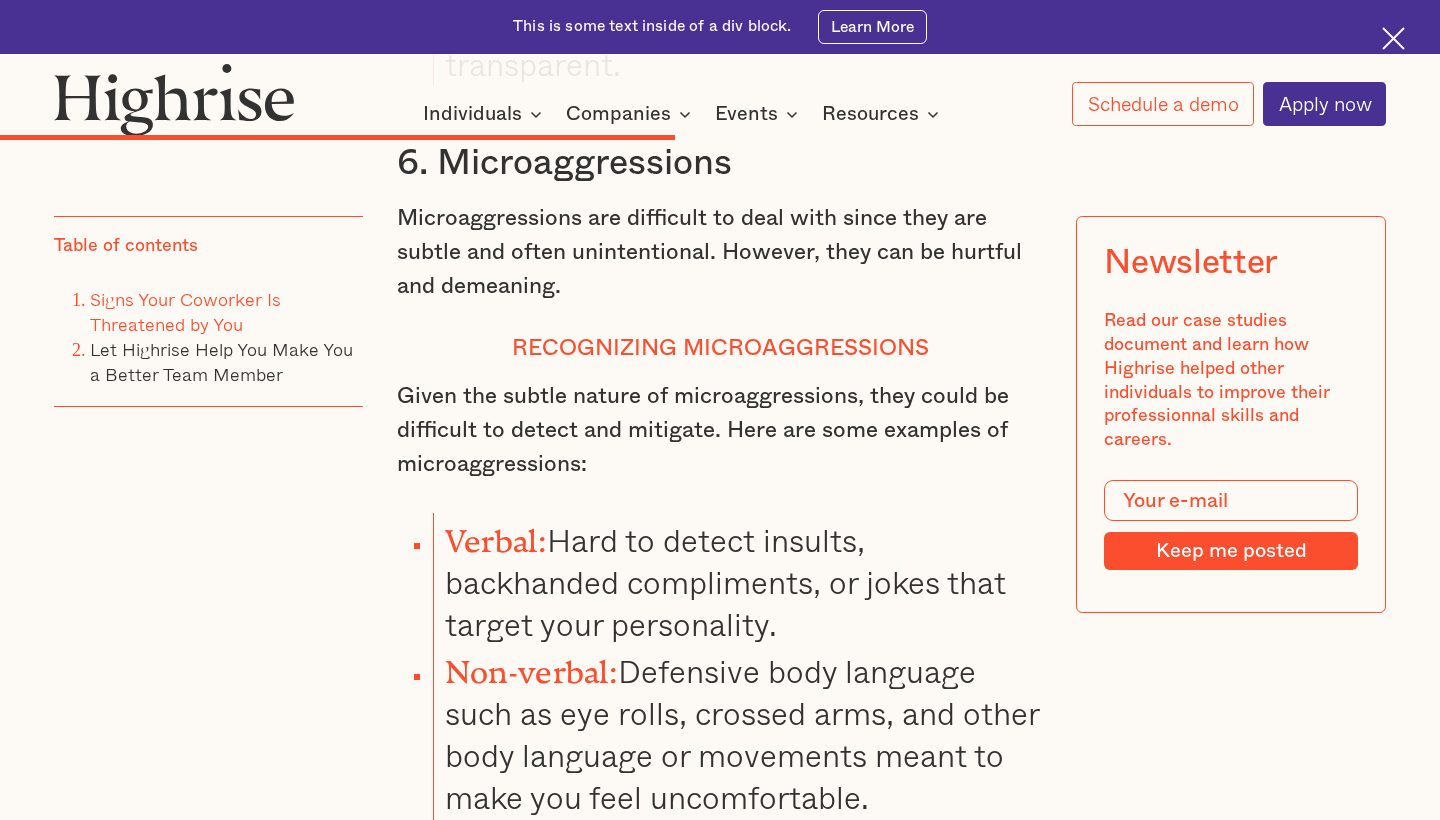 scroll, scrollTop: 10214, scrollLeft: 0, axis: vertical 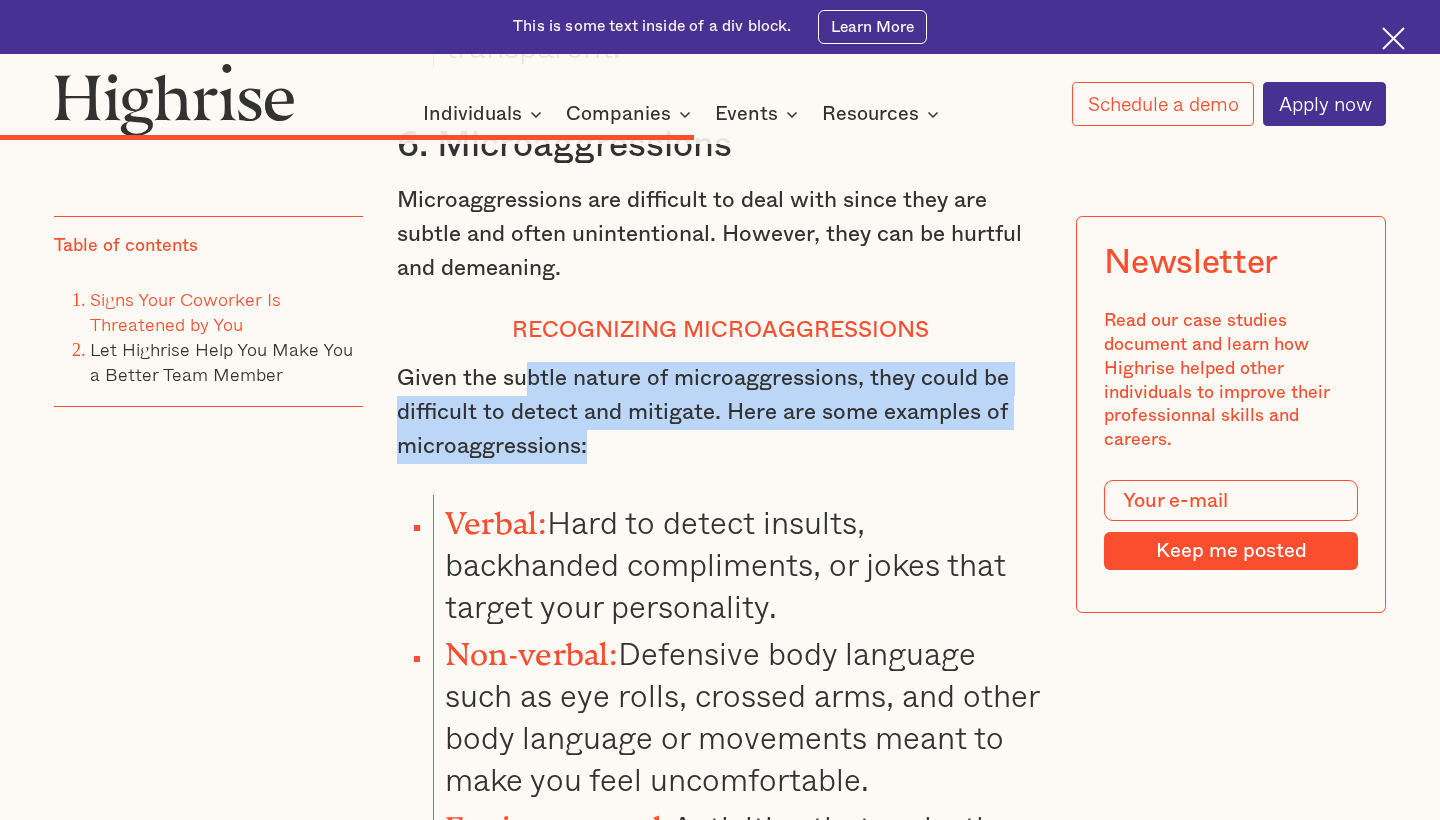 drag, startPoint x: 531, startPoint y: 185, endPoint x: 625, endPoint y: 247, distance: 112.60551 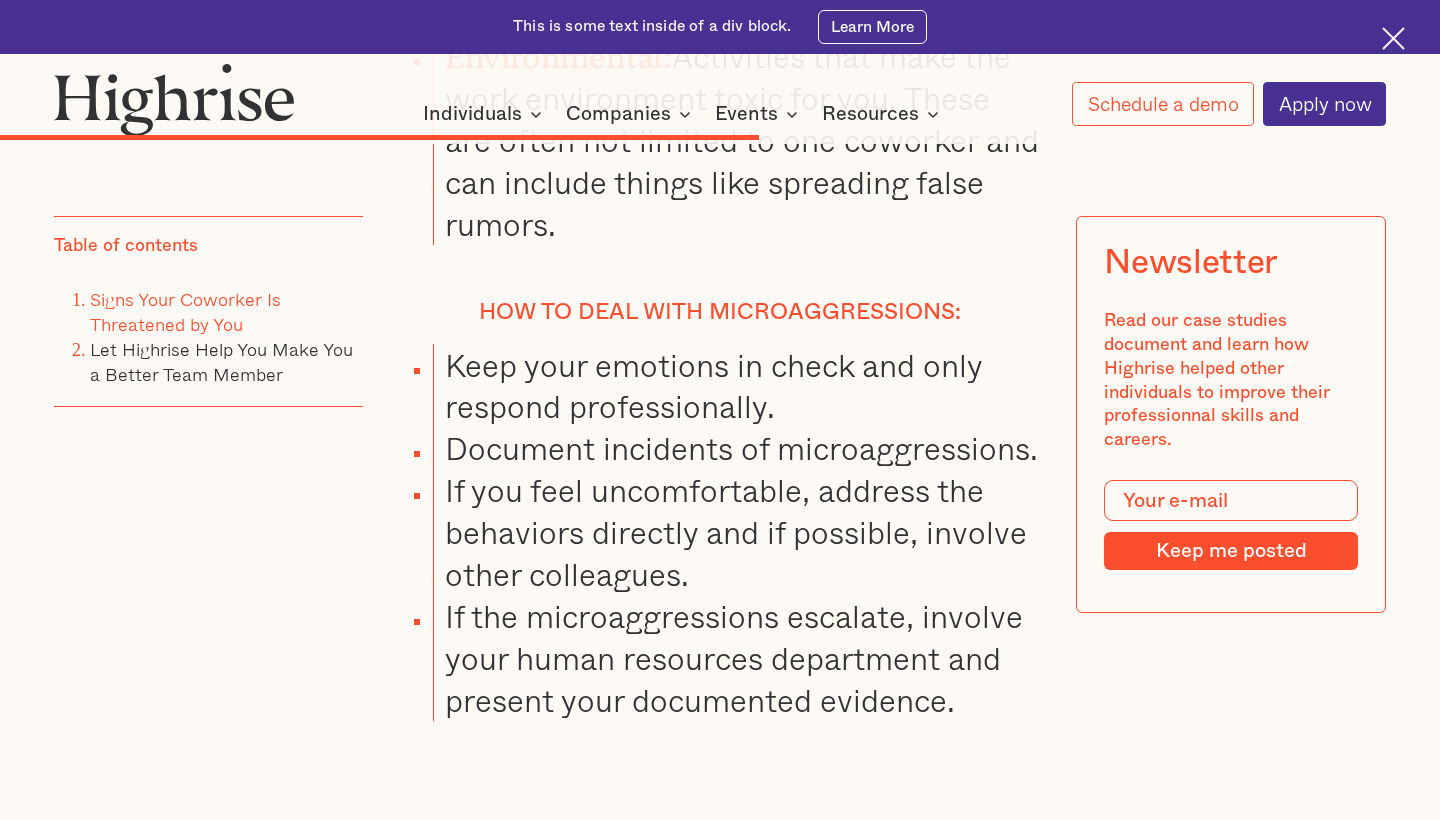 scroll, scrollTop: 10957, scrollLeft: 0, axis: vertical 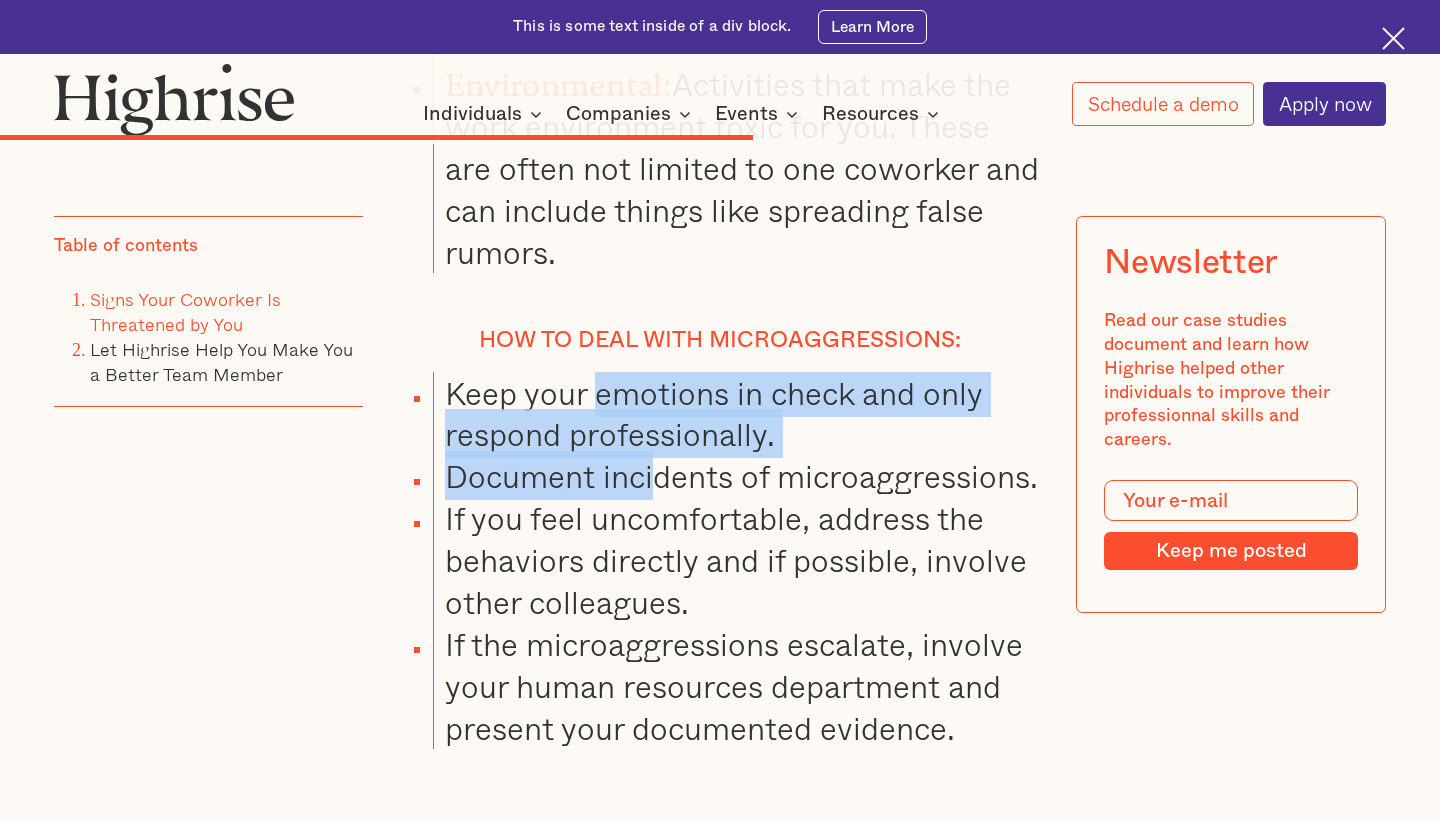 drag, startPoint x: 596, startPoint y: 175, endPoint x: 652, endPoint y: 269, distance: 109.41663 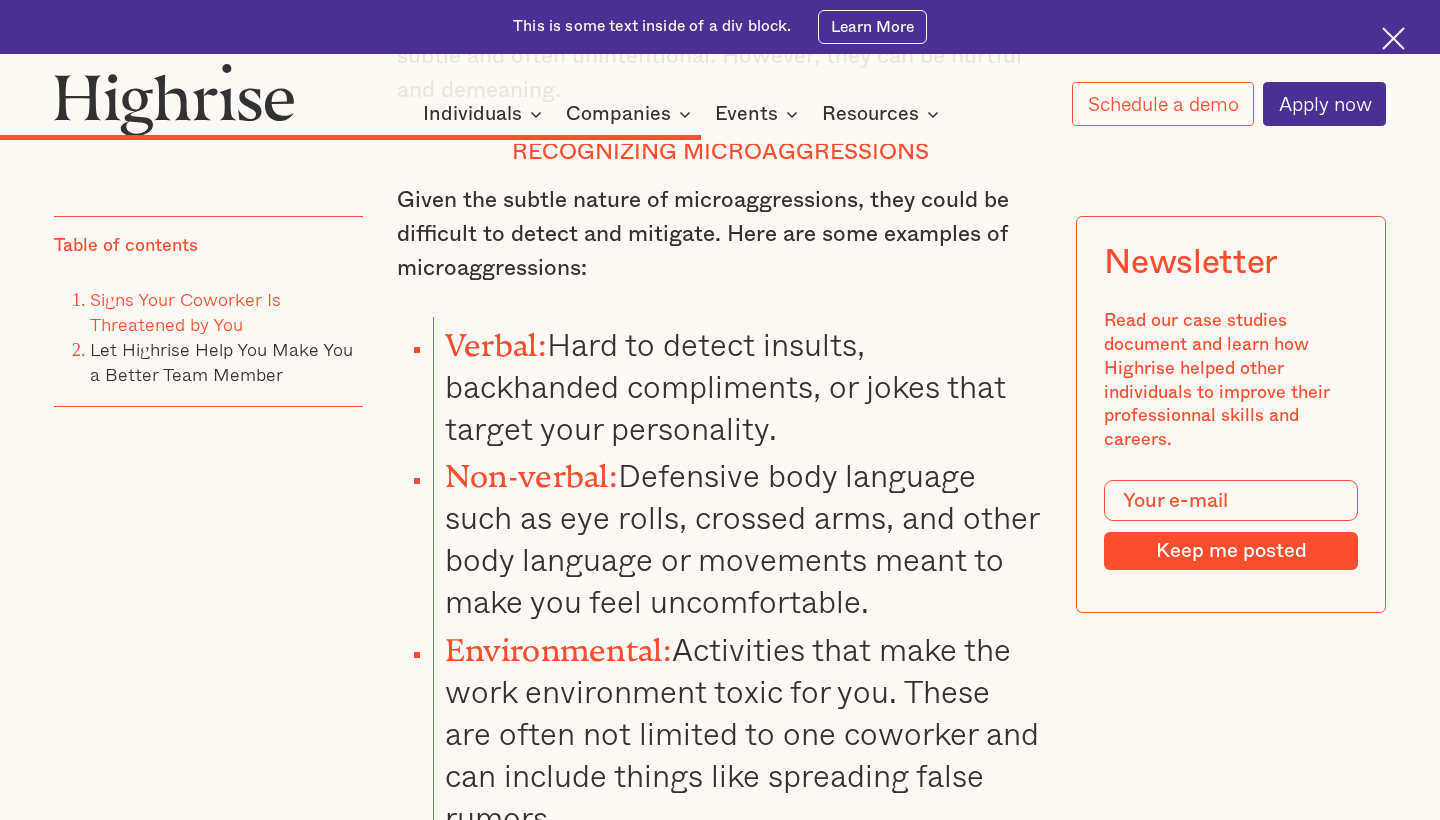 scroll, scrollTop: 10232, scrollLeft: 0, axis: vertical 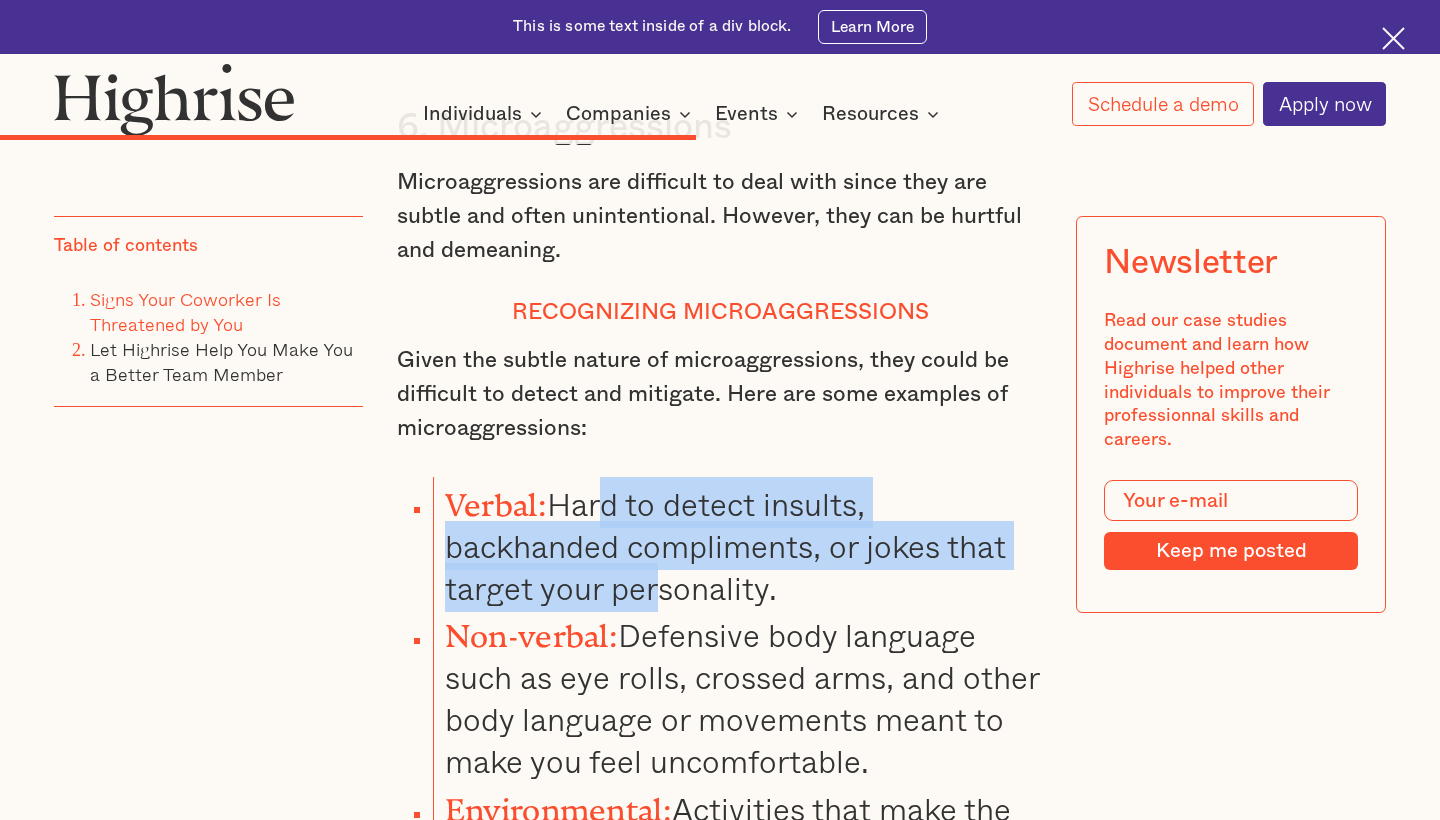 drag, startPoint x: 614, startPoint y: 304, endPoint x: 660, endPoint y: 390, distance: 97.52948 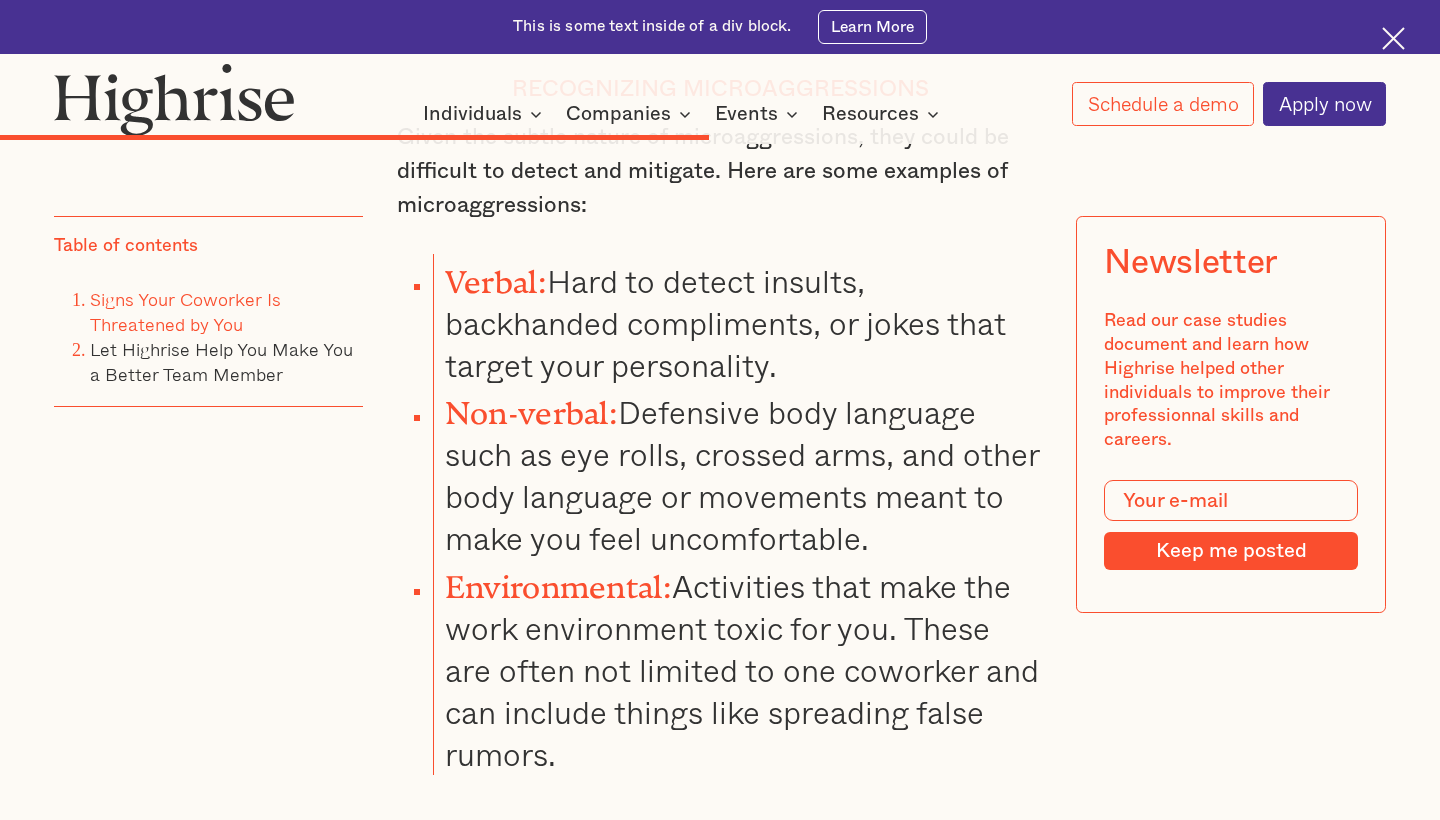 scroll, scrollTop: 10472, scrollLeft: 0, axis: vertical 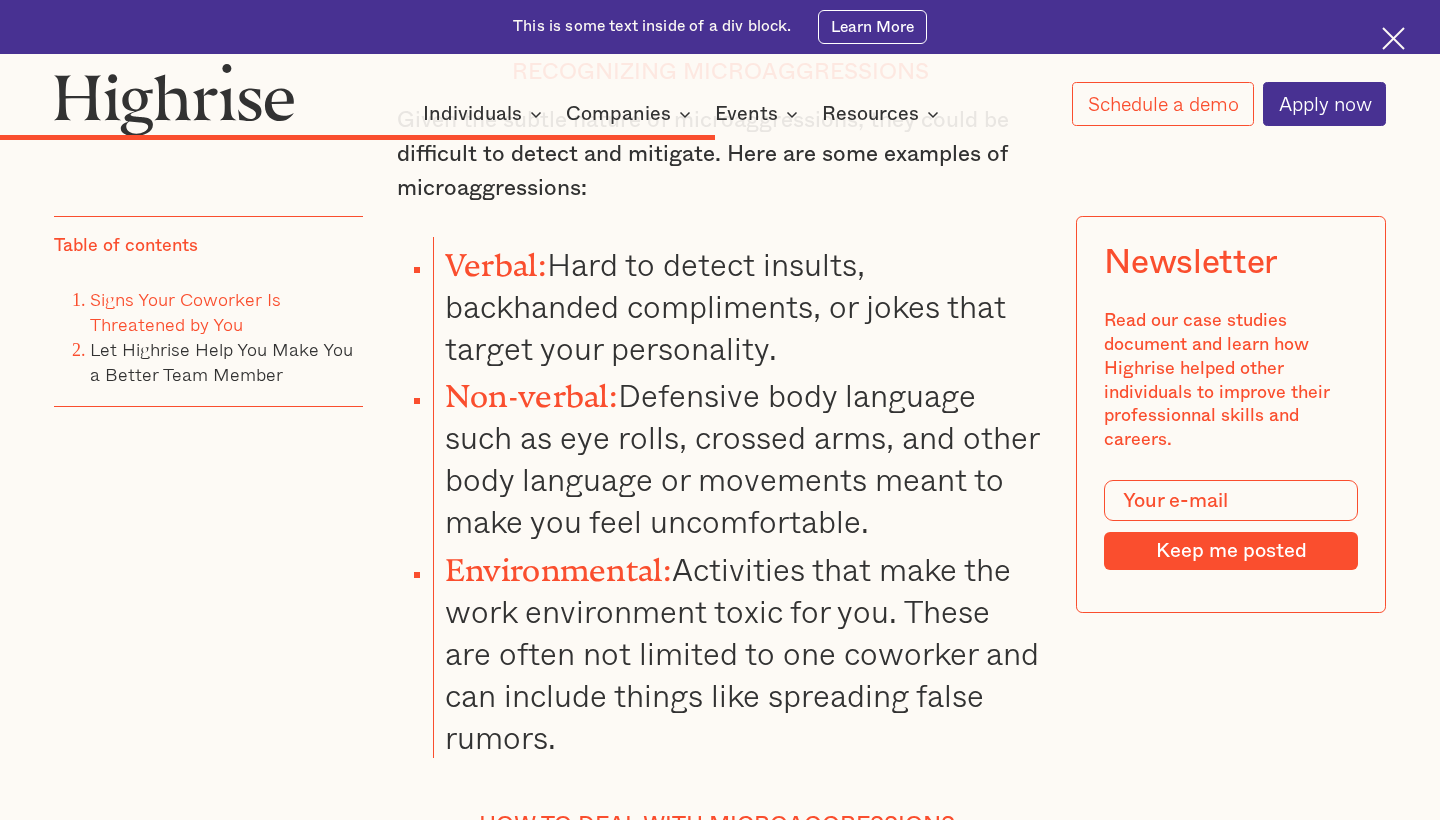 drag, startPoint x: 686, startPoint y: 347, endPoint x: 686, endPoint y: 531, distance: 184 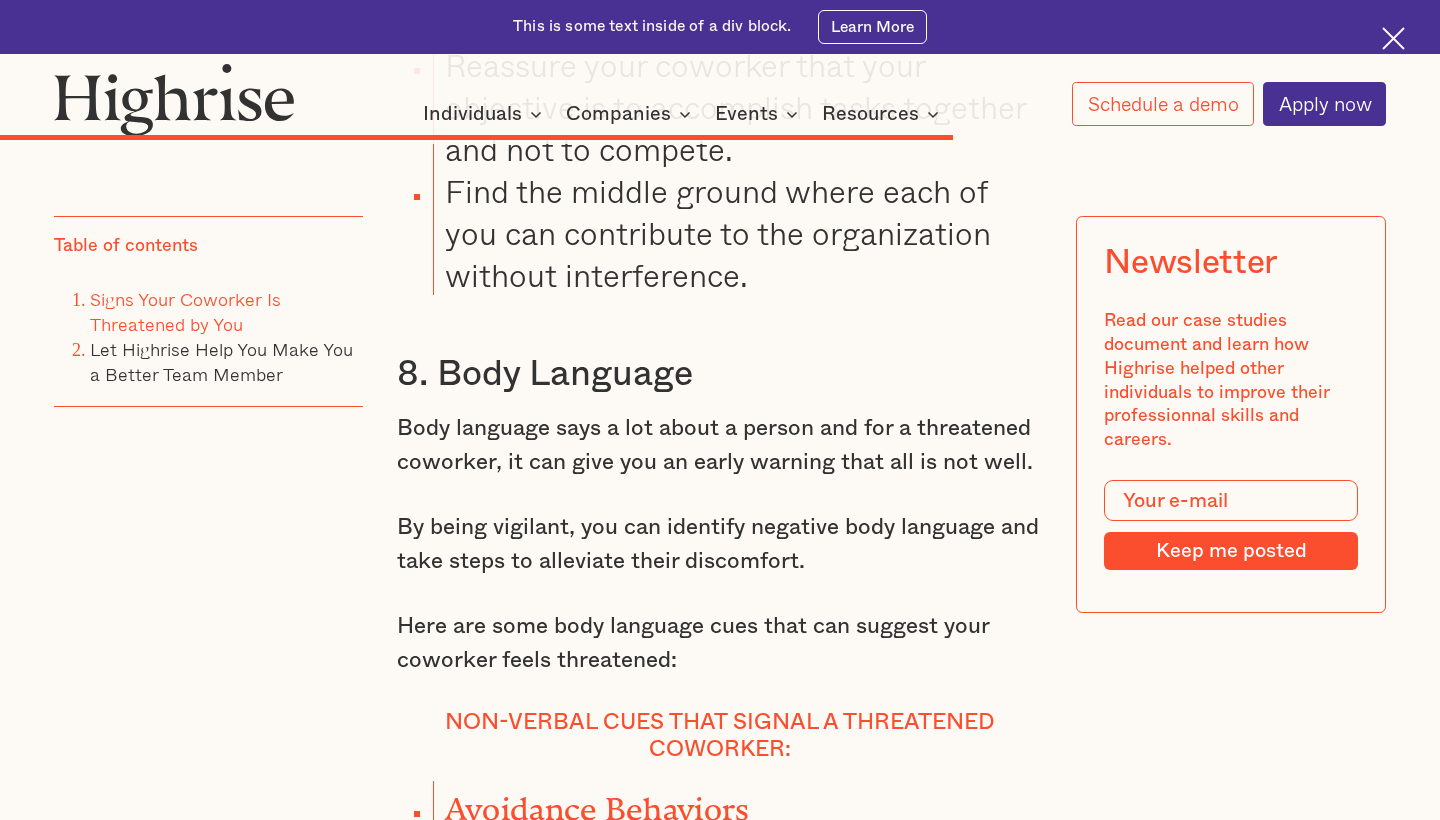 scroll, scrollTop: 13328, scrollLeft: 0, axis: vertical 